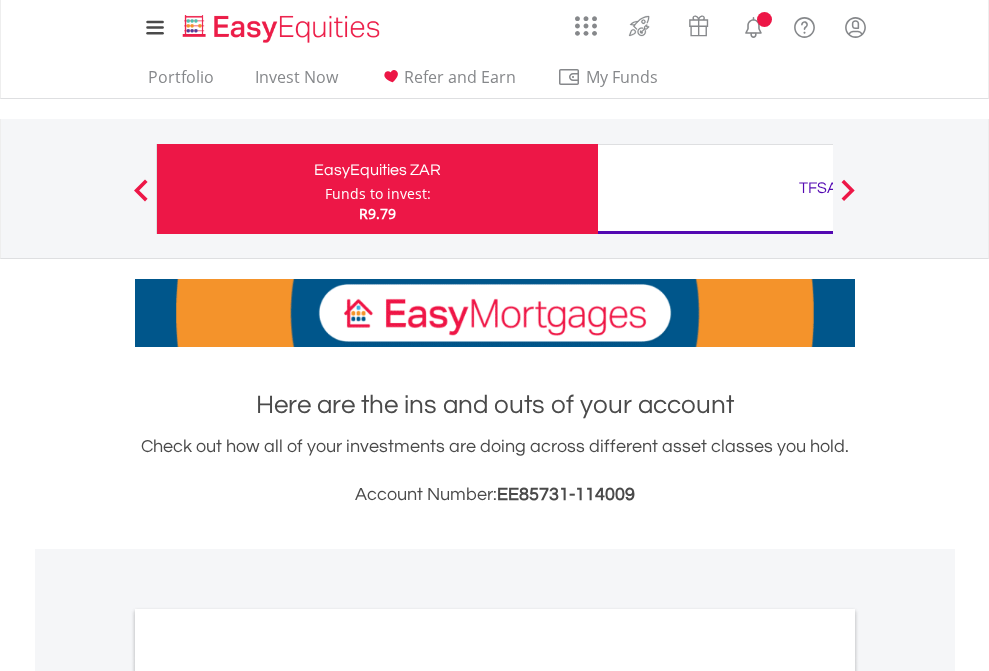 scroll, scrollTop: 0, scrollLeft: 0, axis: both 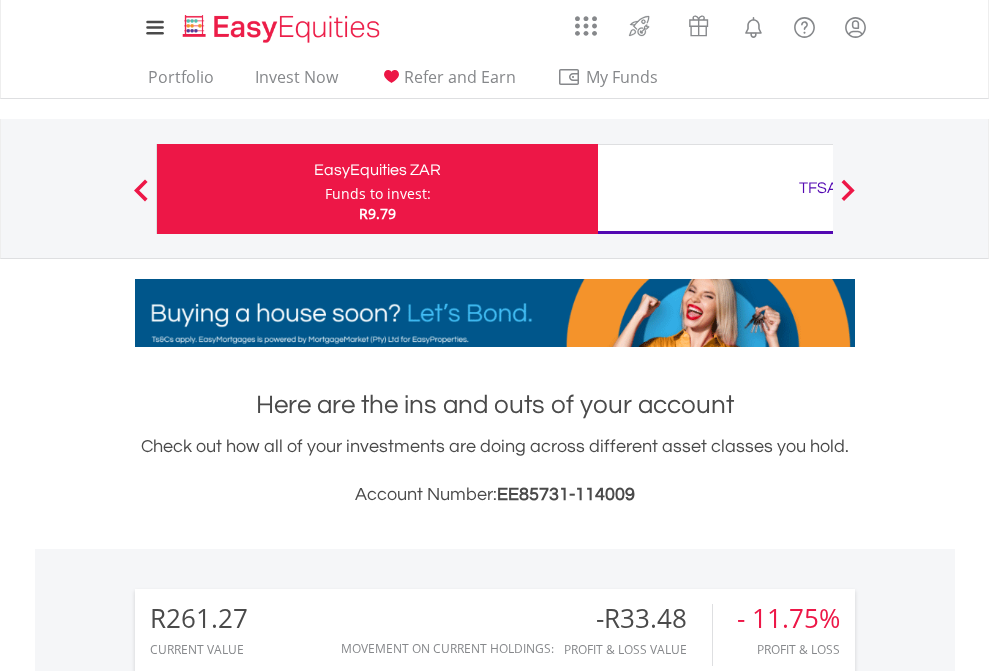 click on "Funds to invest:" at bounding box center [378, 194] 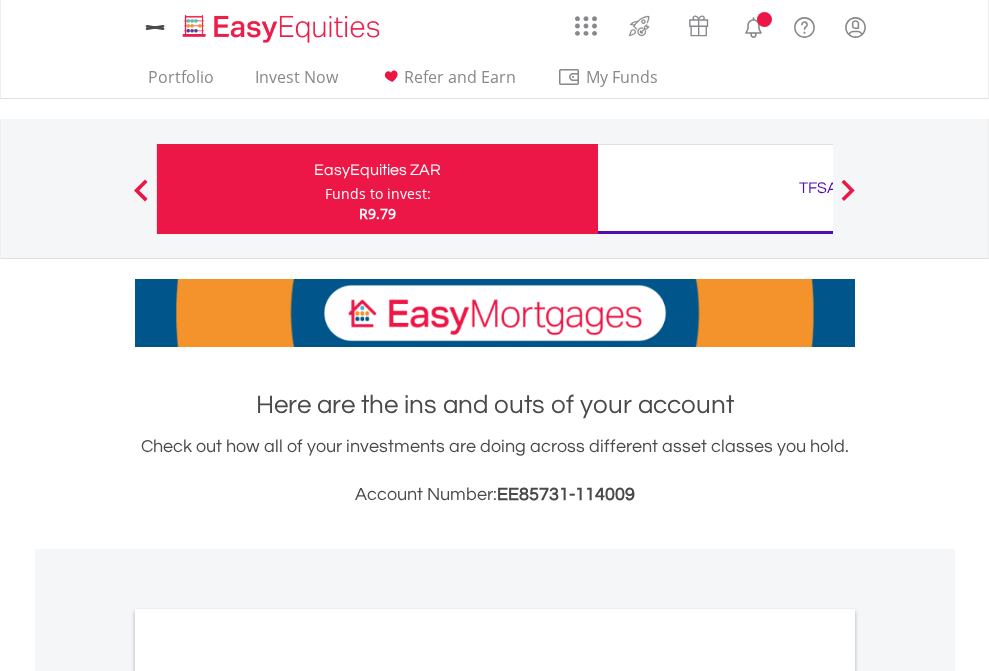 scroll, scrollTop: 0, scrollLeft: 0, axis: both 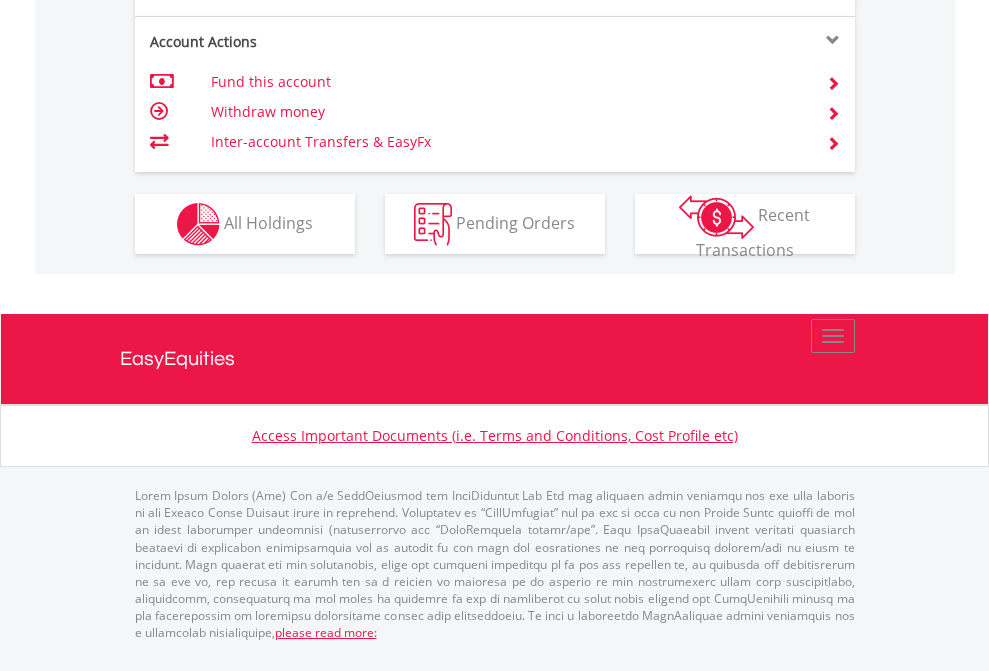 click on "Investment types" at bounding box center [706, -337] 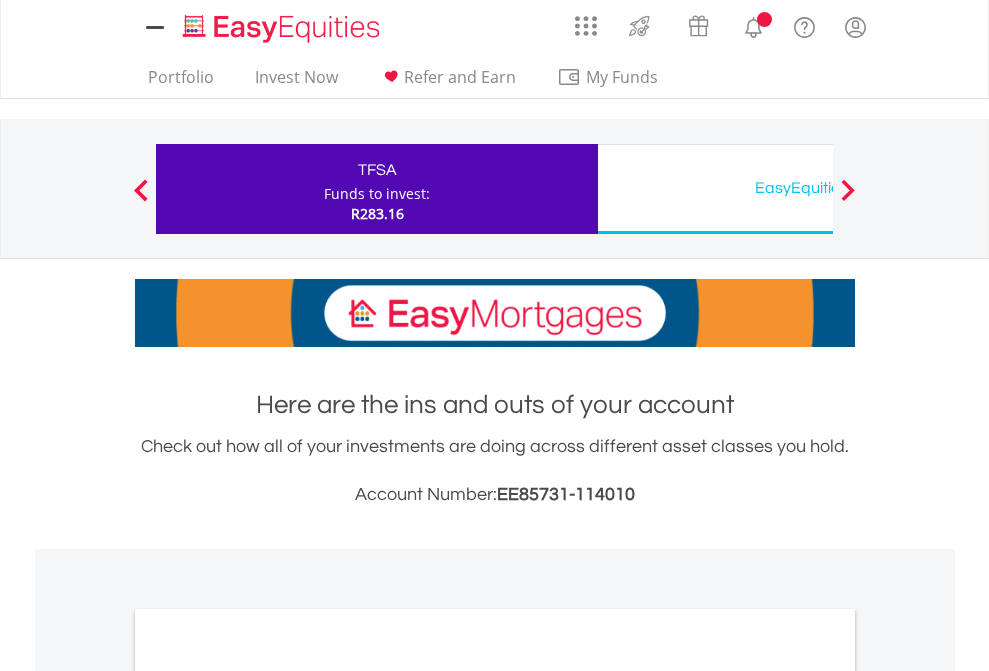scroll, scrollTop: 0, scrollLeft: 0, axis: both 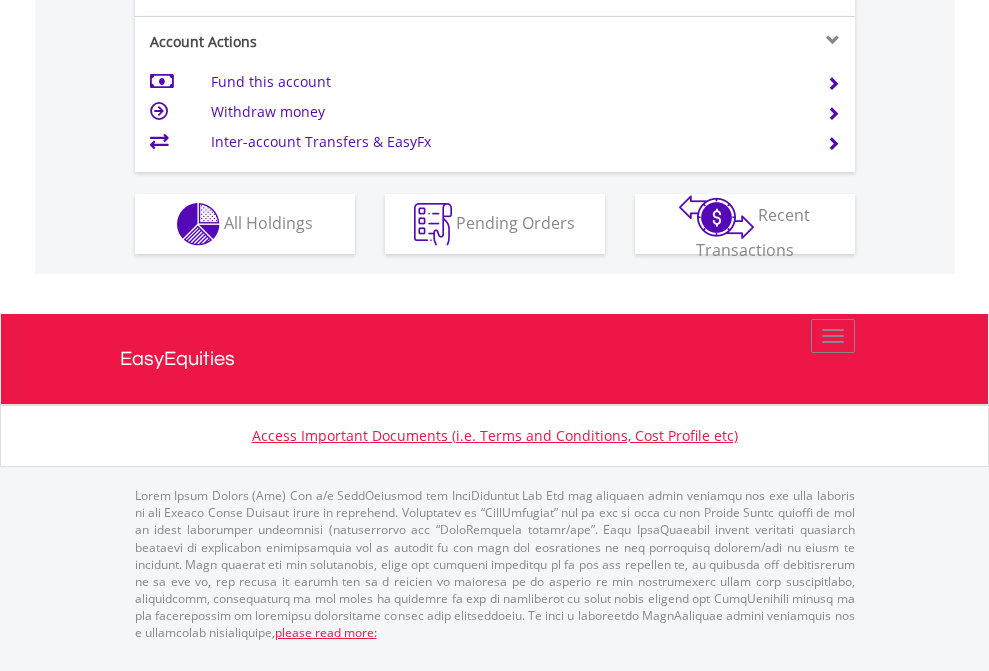 click on "Investment types" at bounding box center [706, -337] 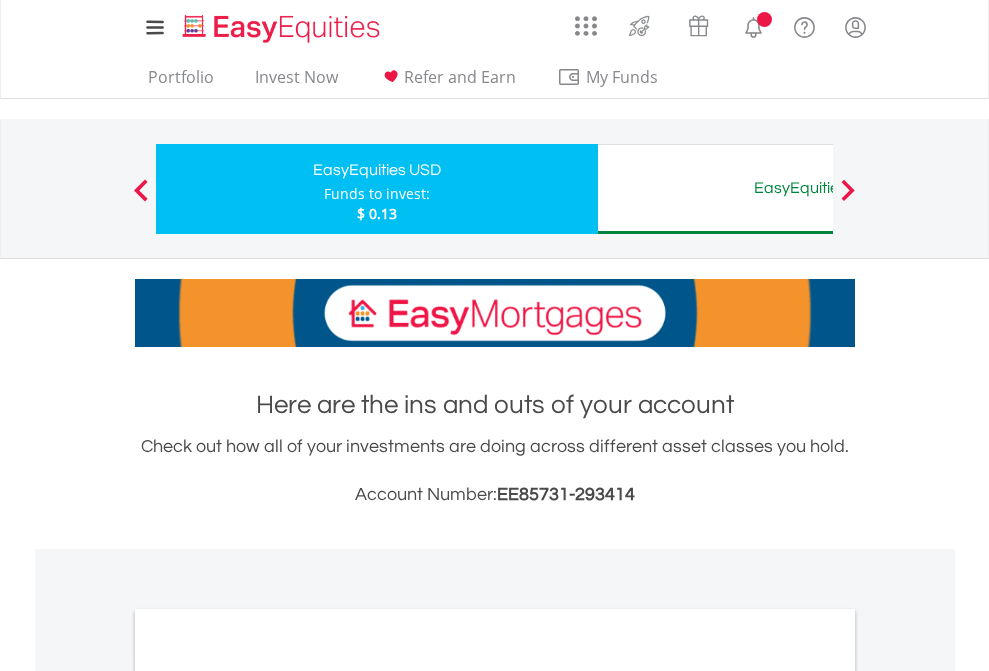 scroll, scrollTop: 0, scrollLeft: 0, axis: both 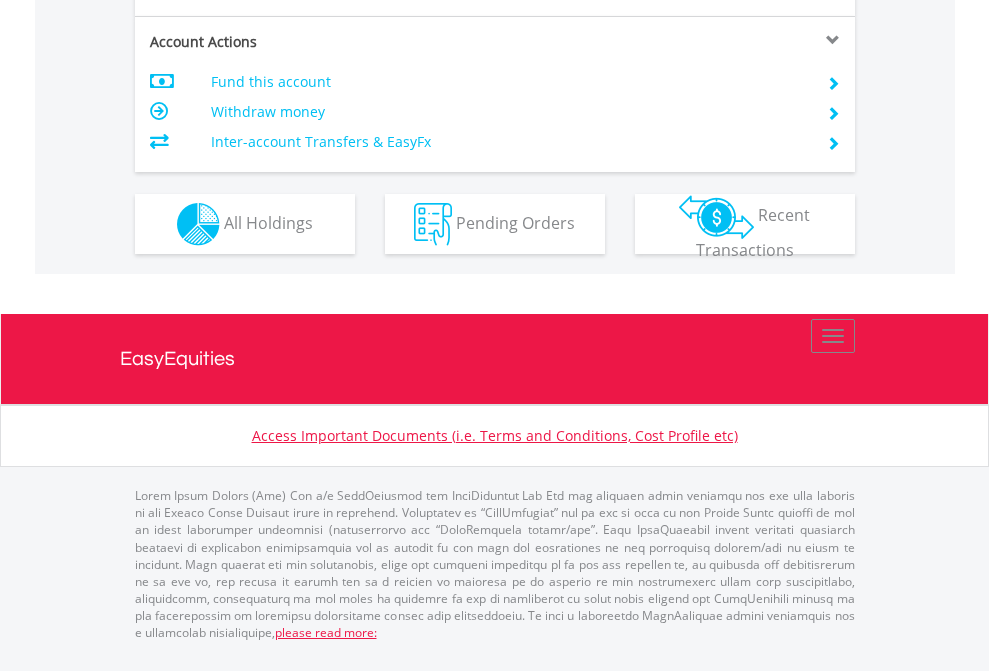 click on "Investment types" at bounding box center (706, -337) 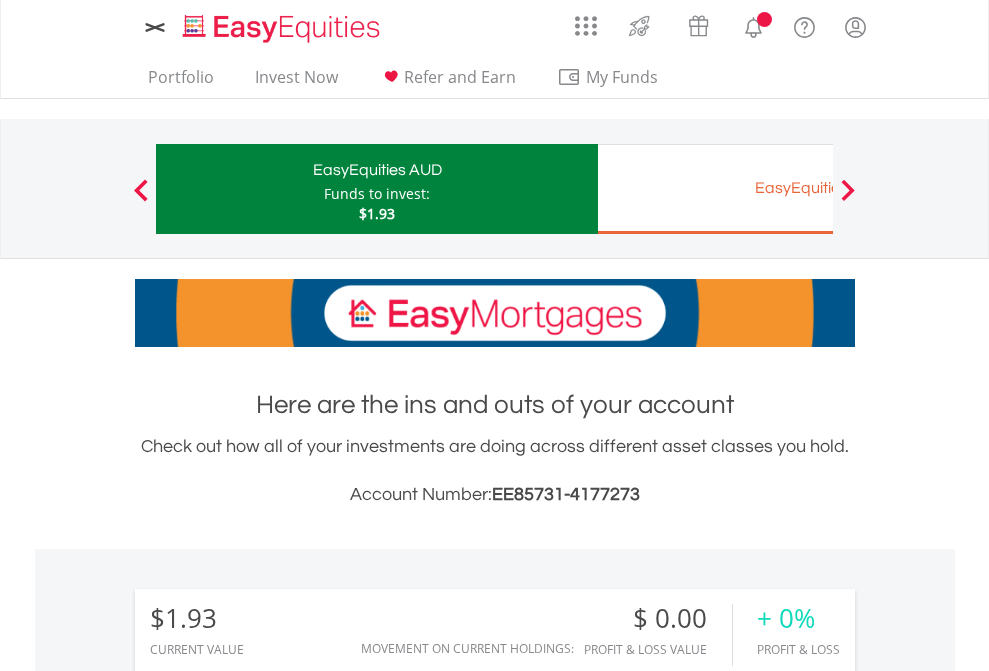 scroll, scrollTop: 0, scrollLeft: 0, axis: both 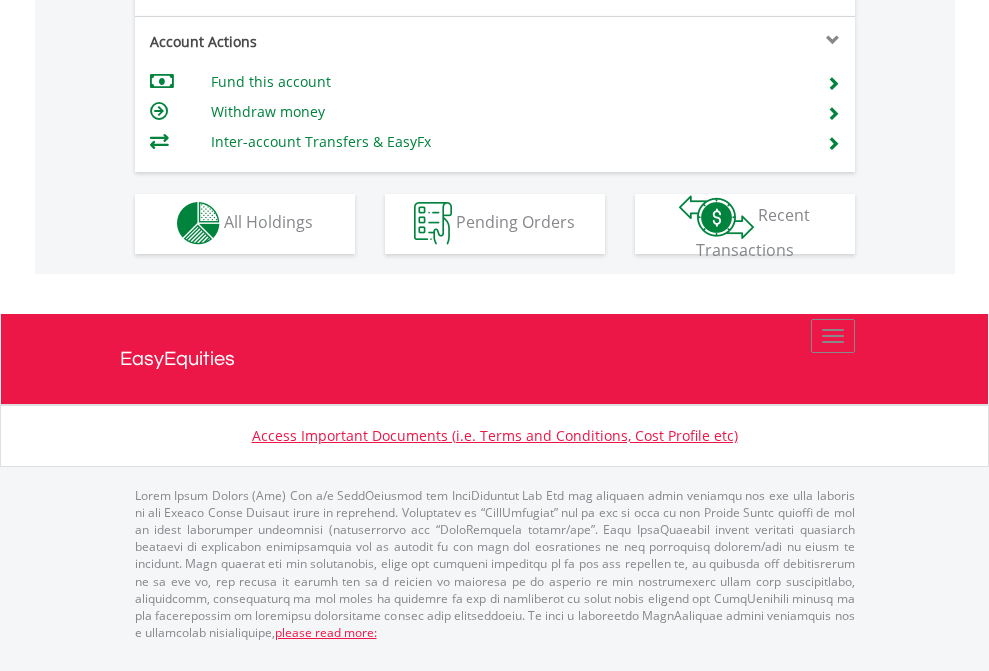 click on "Investment types" at bounding box center (706, -353) 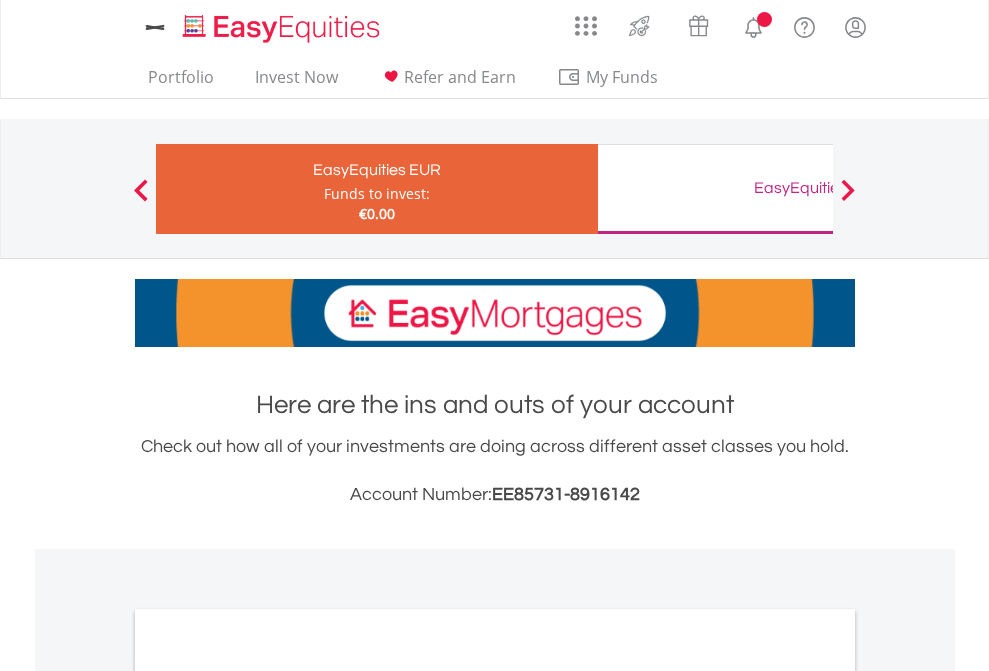 scroll, scrollTop: 0, scrollLeft: 0, axis: both 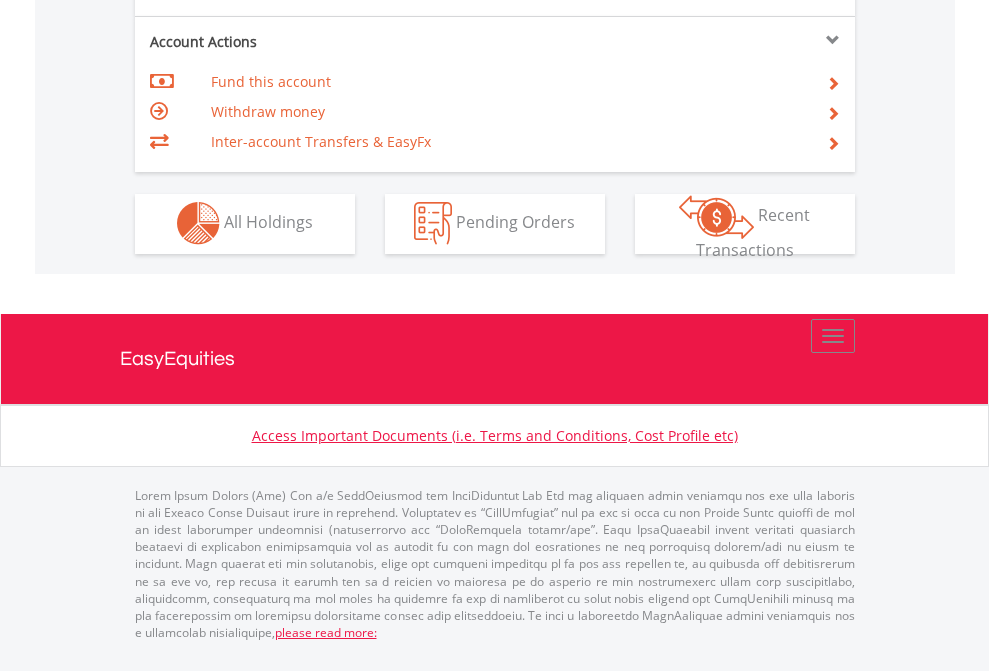 click on "Investment types" at bounding box center [706, -353] 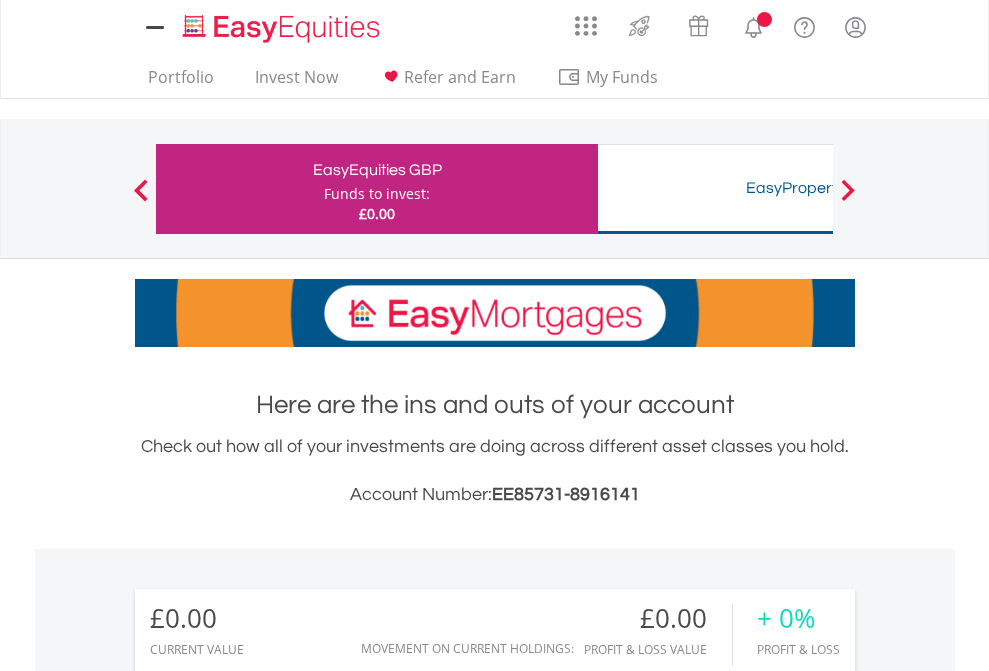 scroll, scrollTop: 0, scrollLeft: 0, axis: both 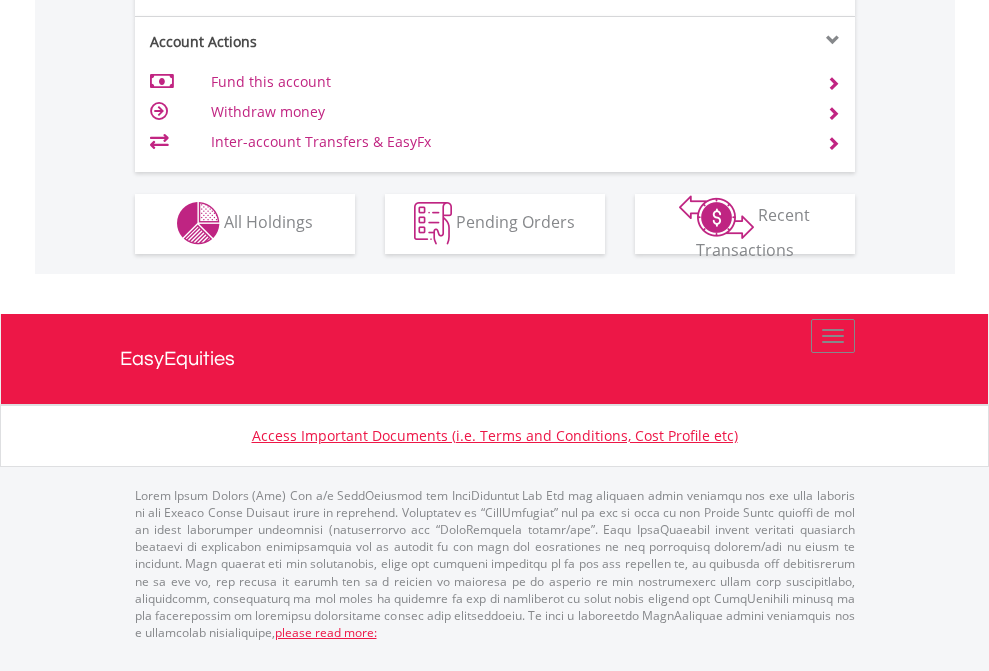 click on "Investment types" at bounding box center (706, -353) 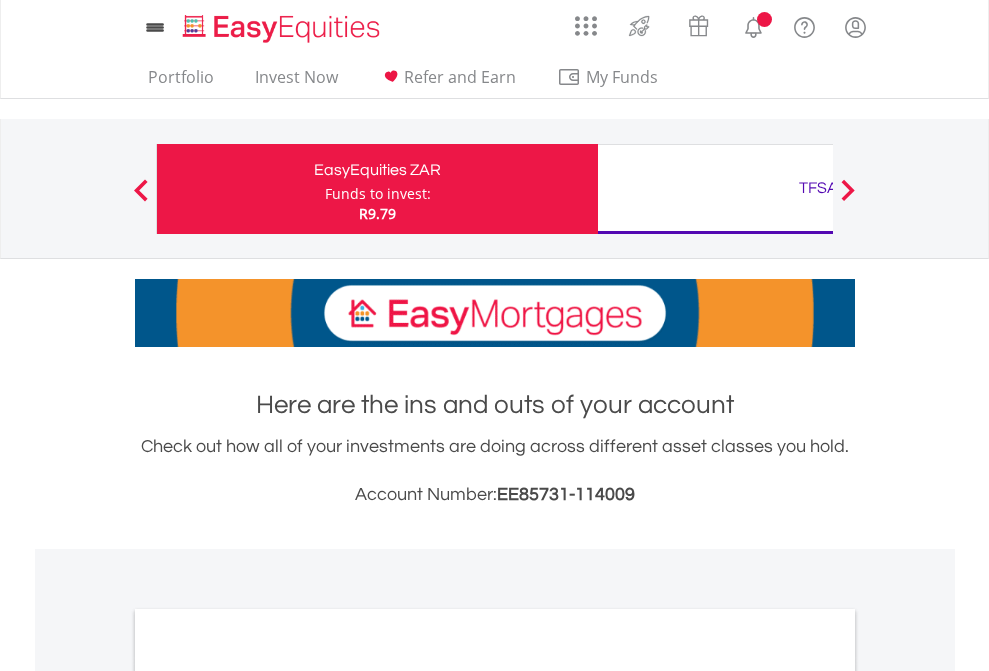 scroll, scrollTop: 1202, scrollLeft: 0, axis: vertical 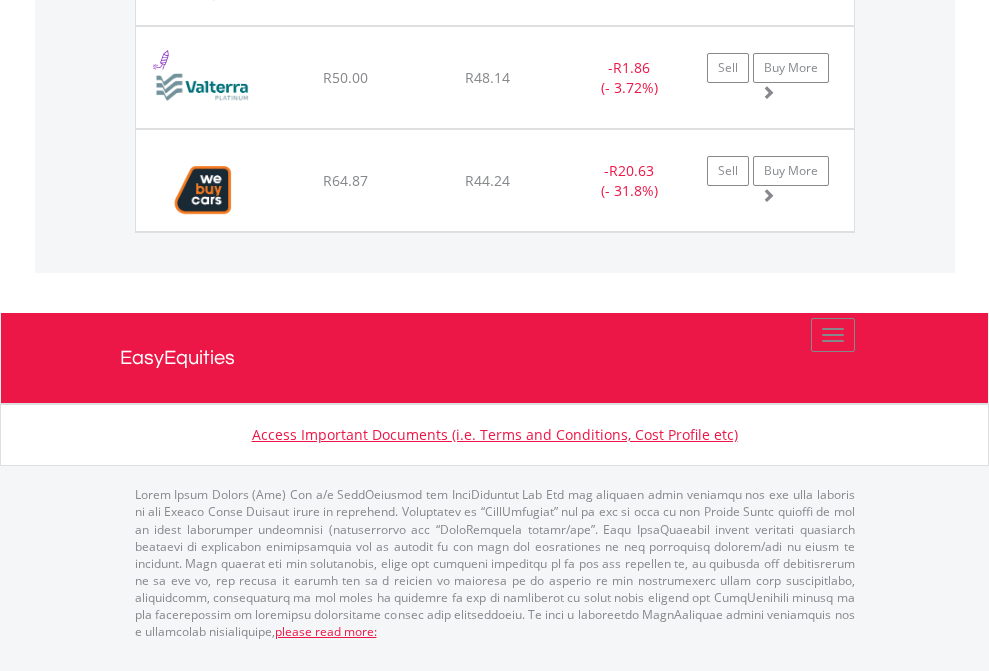 click on "TFSA" at bounding box center [818, -1986] 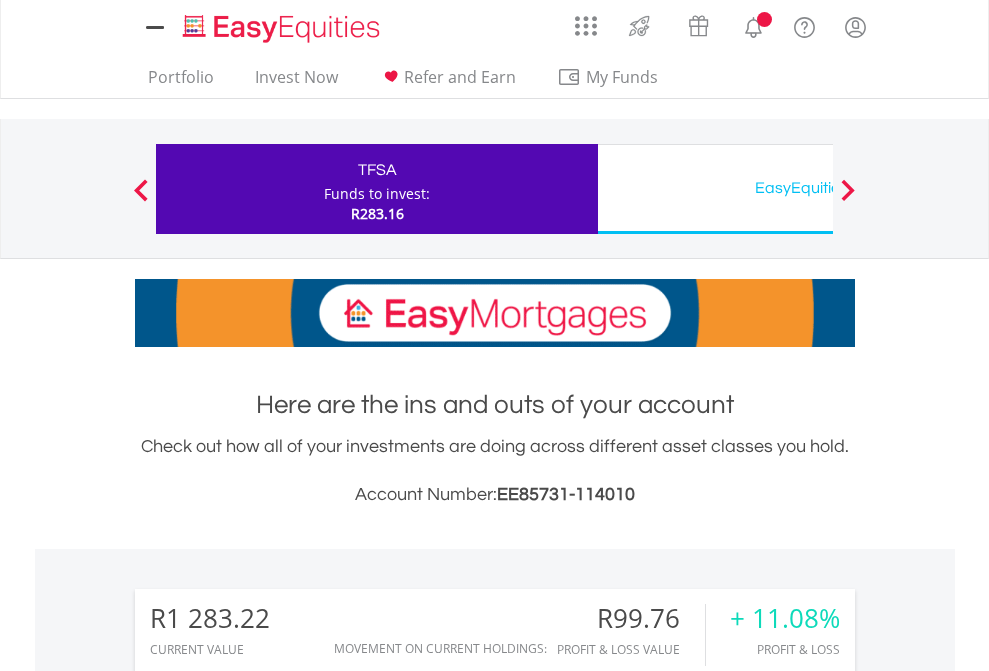 scroll, scrollTop: 0, scrollLeft: 0, axis: both 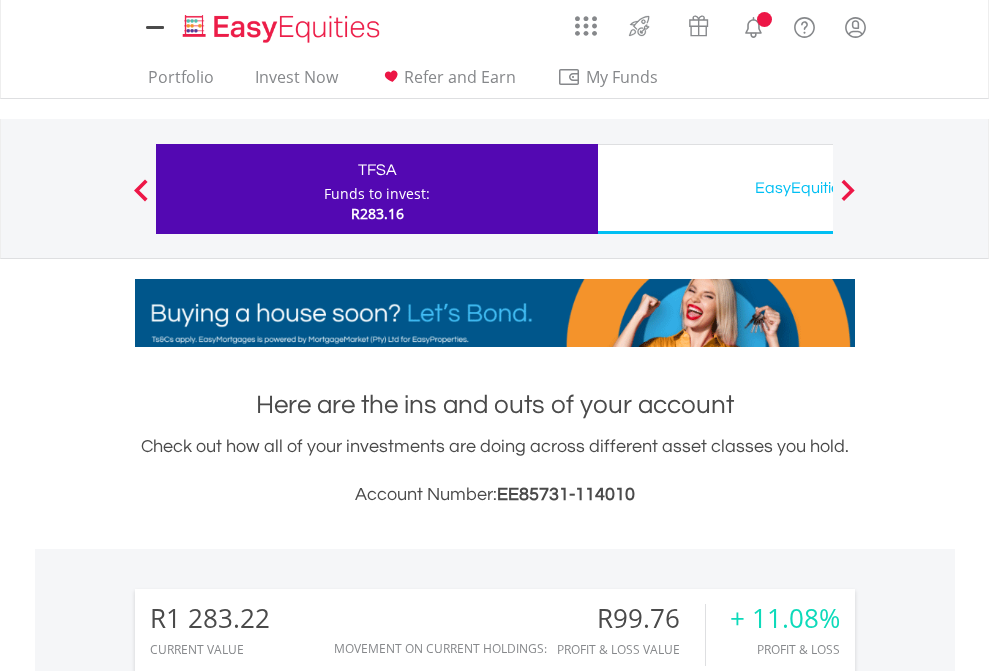 click on "All Holdings" at bounding box center (268, 1546) 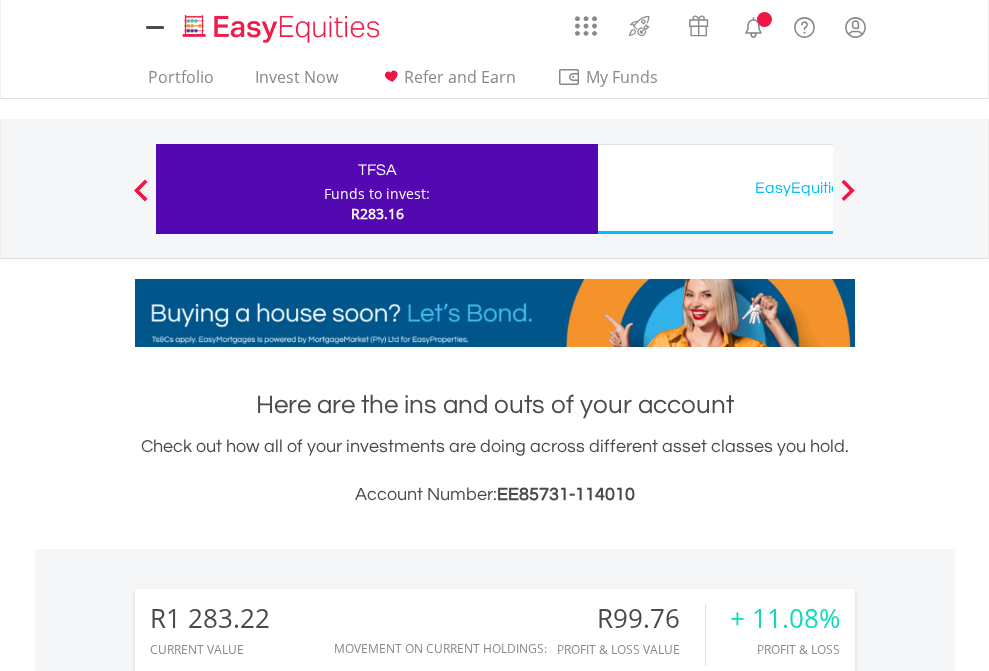 scroll, scrollTop: 1573, scrollLeft: 0, axis: vertical 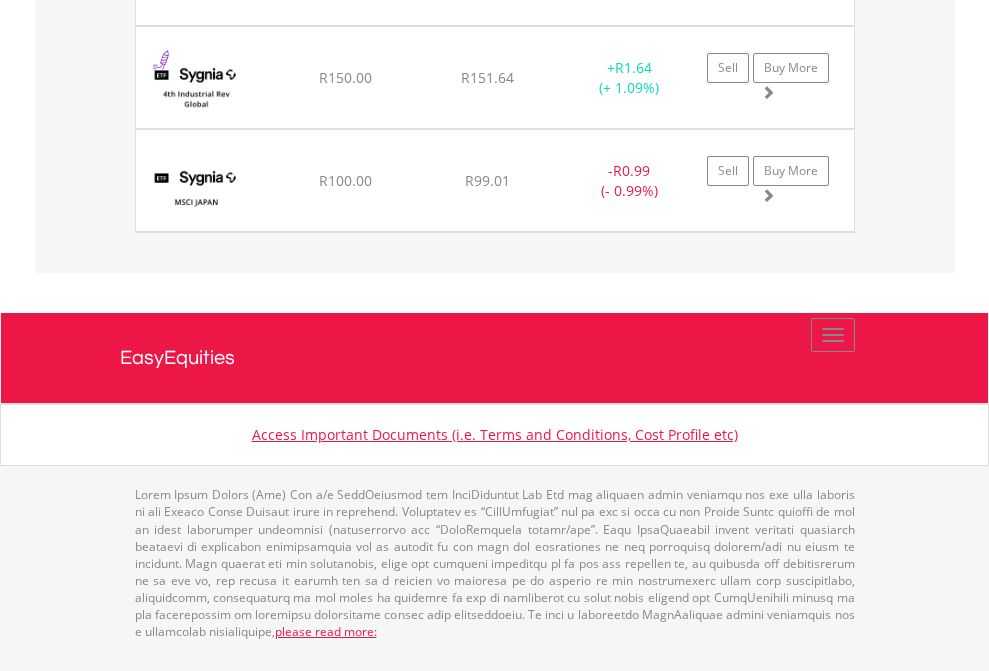 click on "EasyEquities USD" at bounding box center [818, -1934] 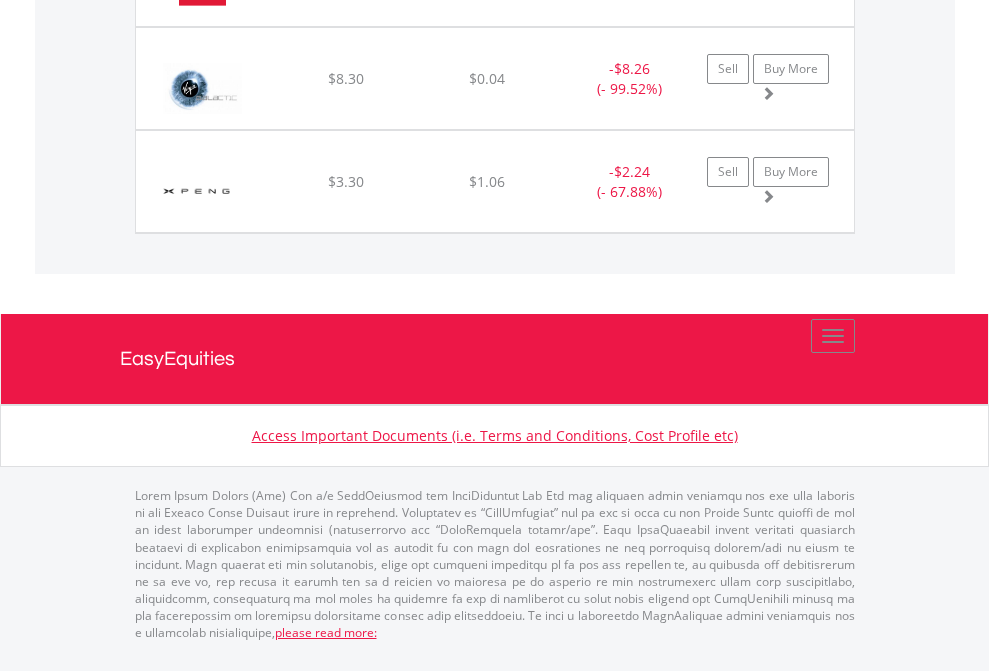 scroll, scrollTop: 2265, scrollLeft: 0, axis: vertical 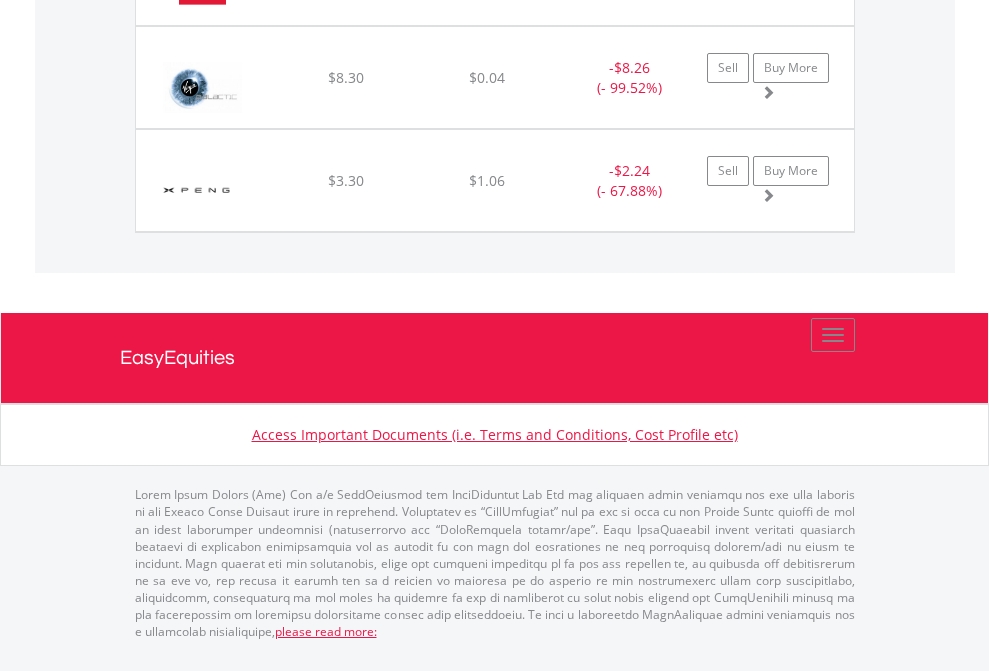 click on "EasyEquities AUD" at bounding box center [818, -1997] 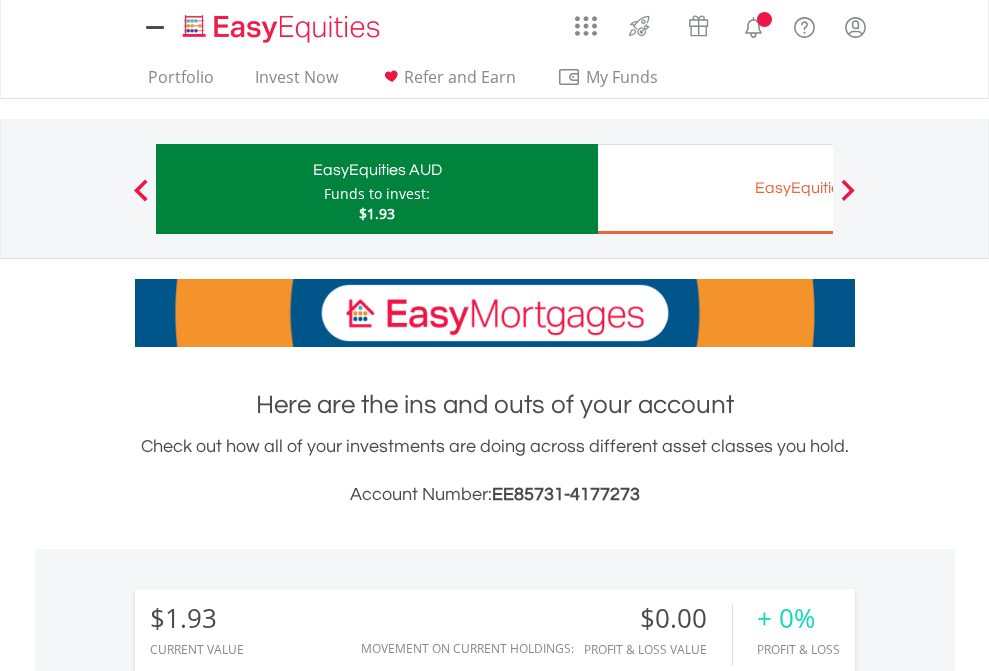 scroll, scrollTop: 1486, scrollLeft: 0, axis: vertical 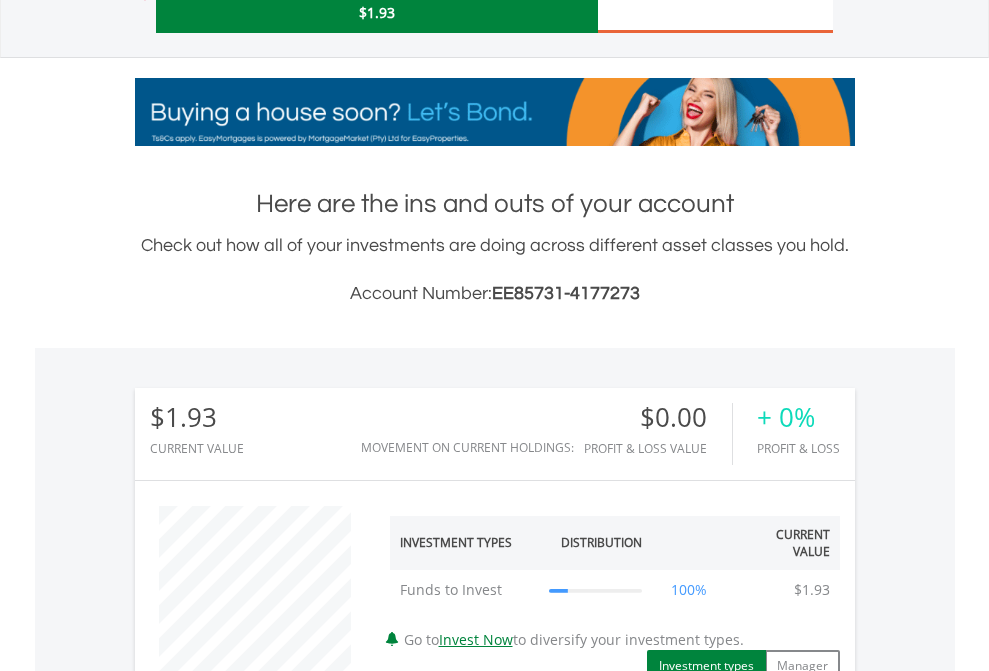 click on "All Holdings" at bounding box center (268, 1241) 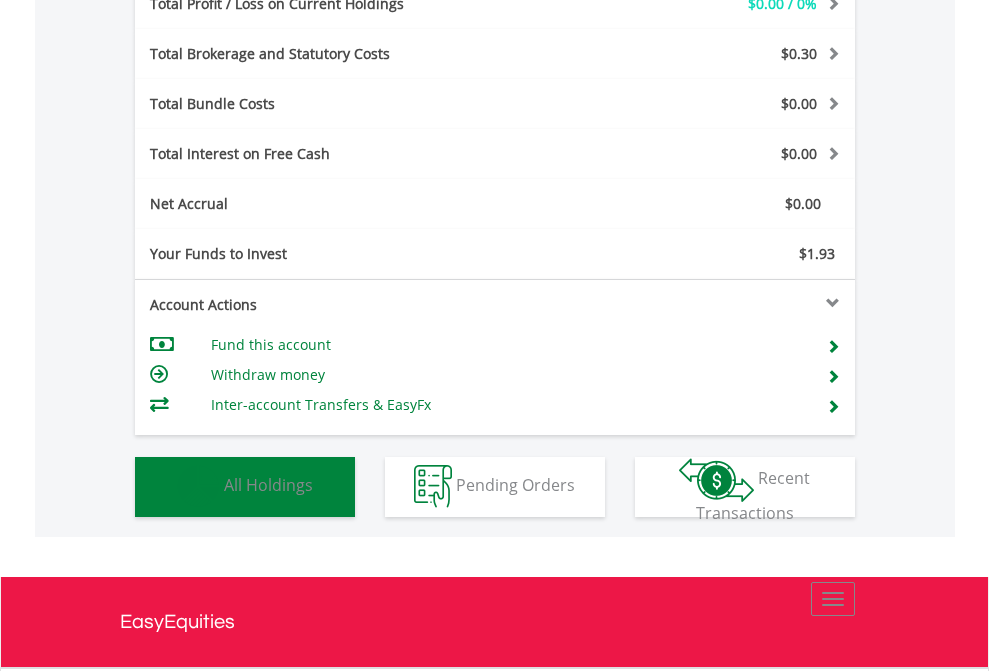 scroll, scrollTop: 999808, scrollLeft: 999687, axis: both 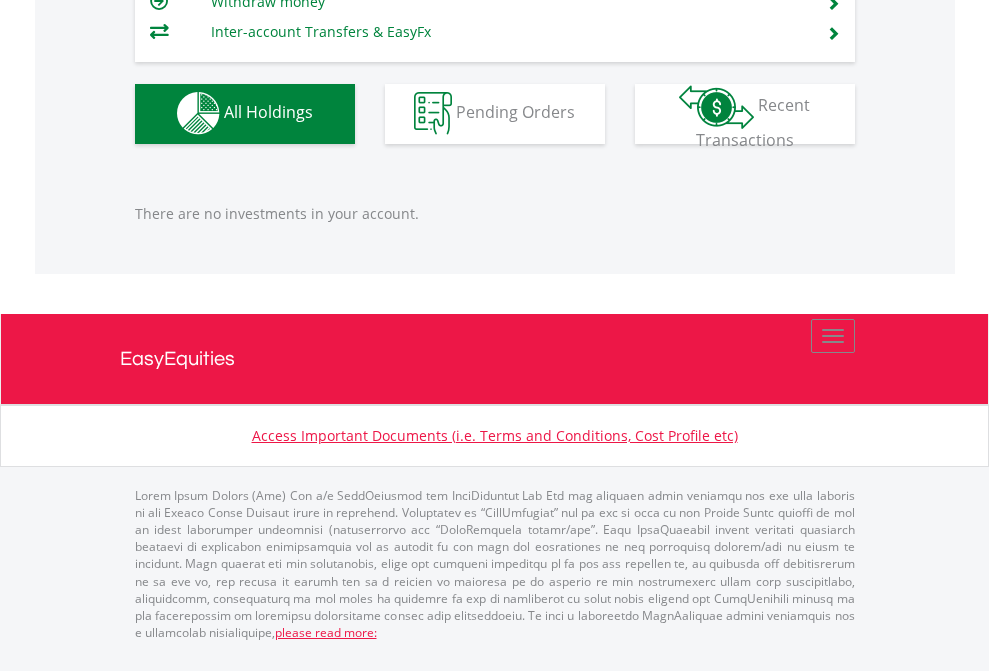 click on "EasyEquities EUR" at bounding box center (818, -1142) 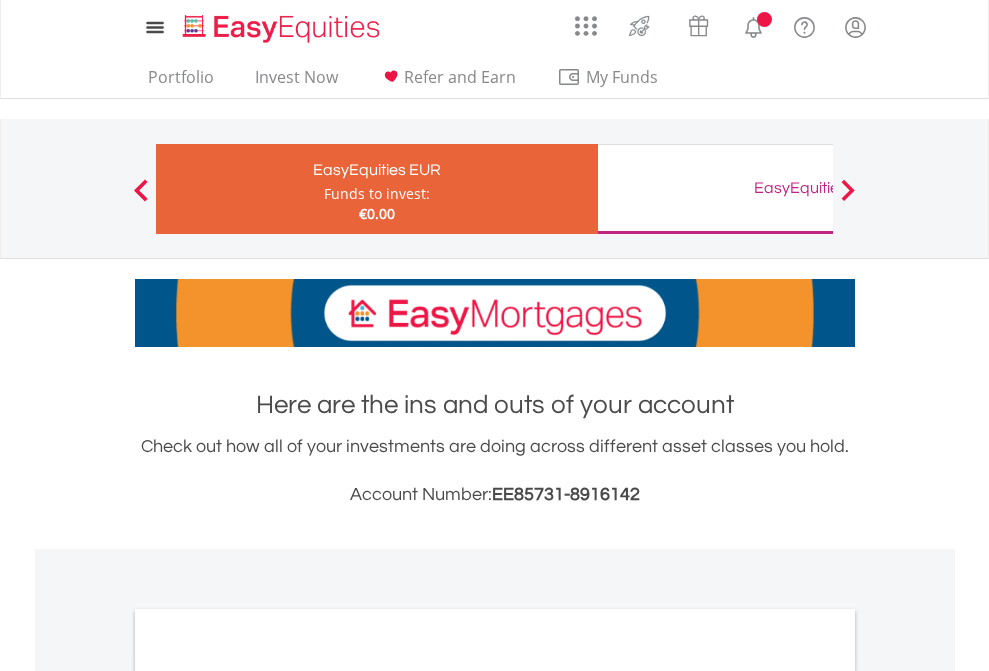 scroll, scrollTop: 0, scrollLeft: 0, axis: both 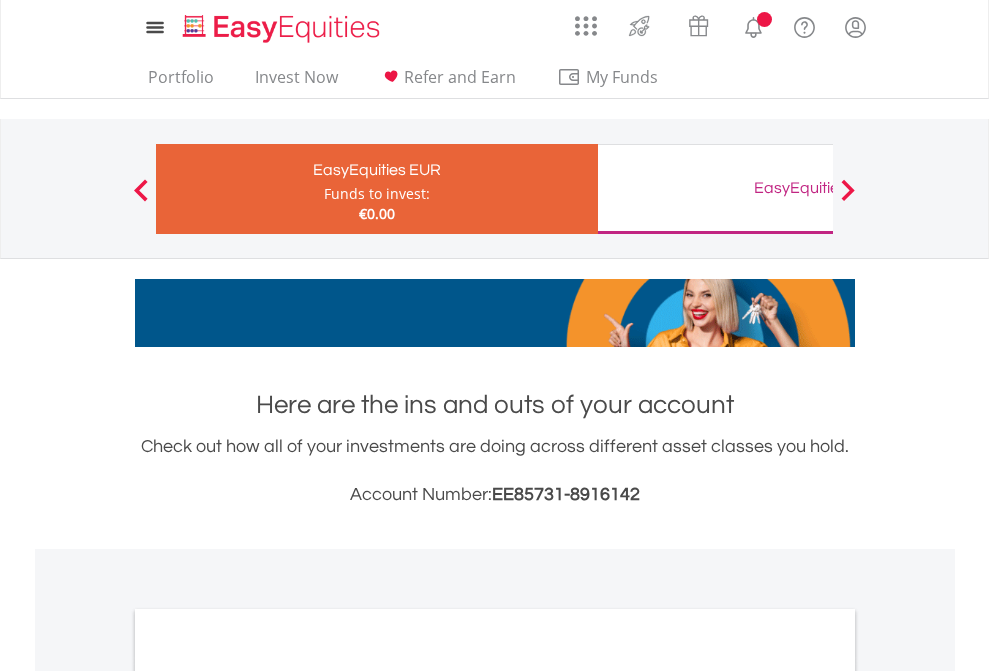 click on "All Holdings" at bounding box center (268, 1096) 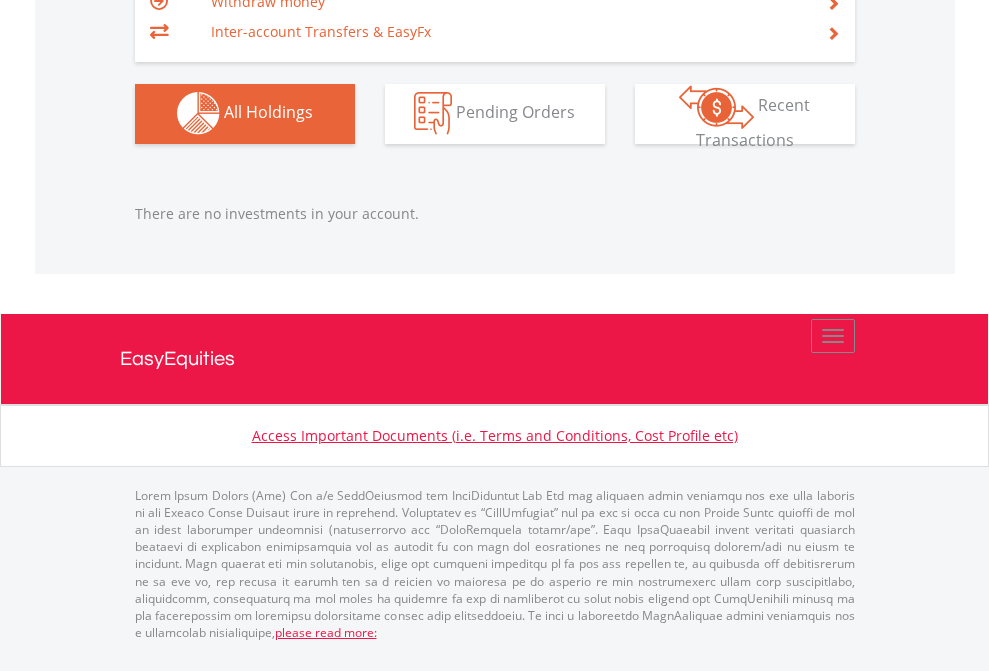 scroll, scrollTop: 1980, scrollLeft: 0, axis: vertical 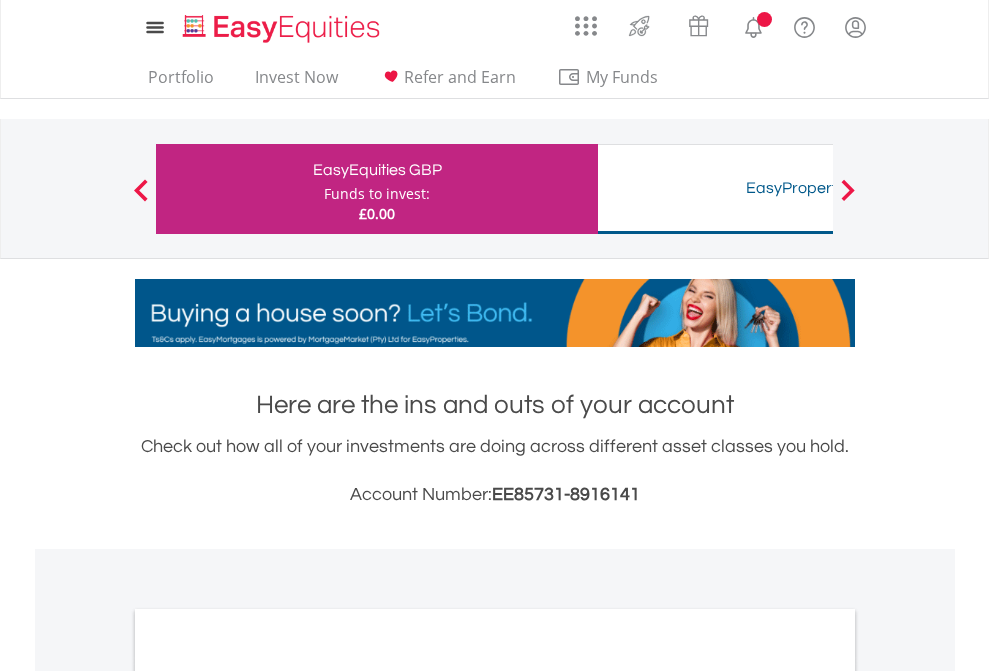 click on "All Holdings" at bounding box center [268, 1096] 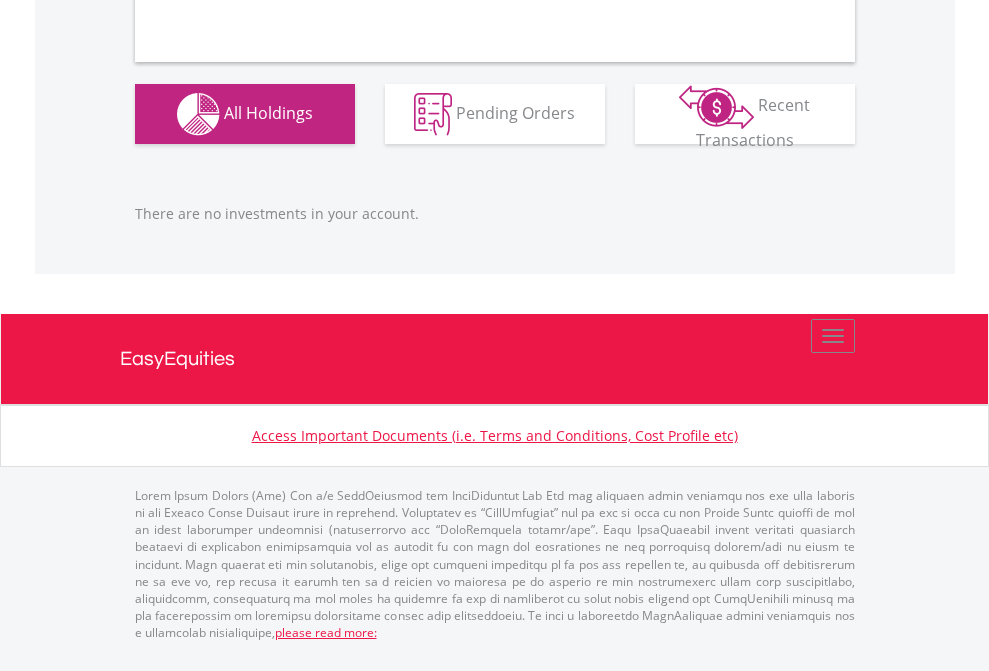 scroll, scrollTop: 1980, scrollLeft: 0, axis: vertical 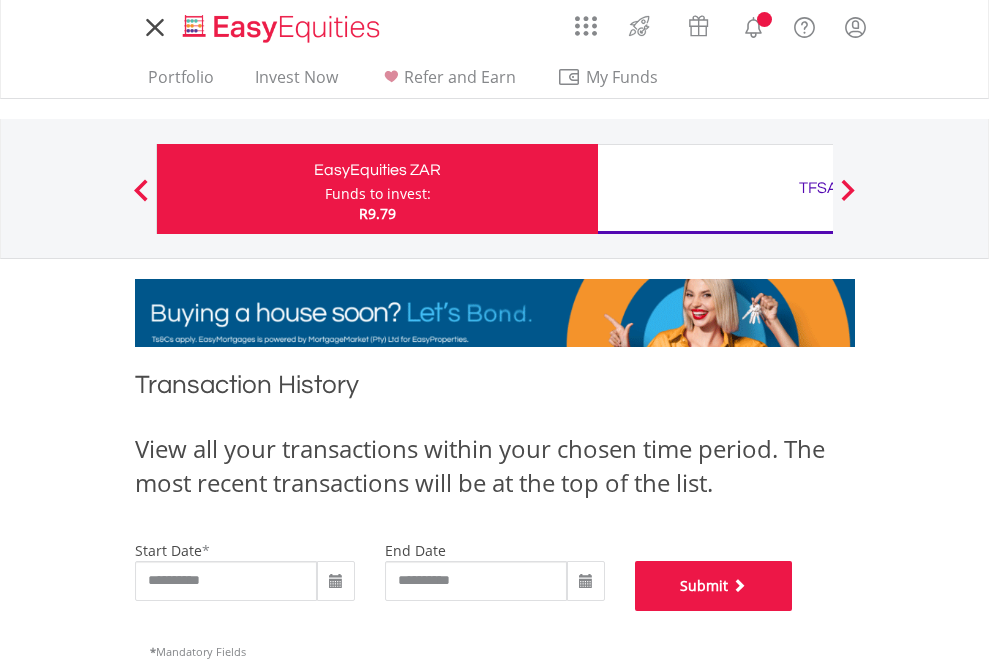 click on "Submit" at bounding box center (714, 586) 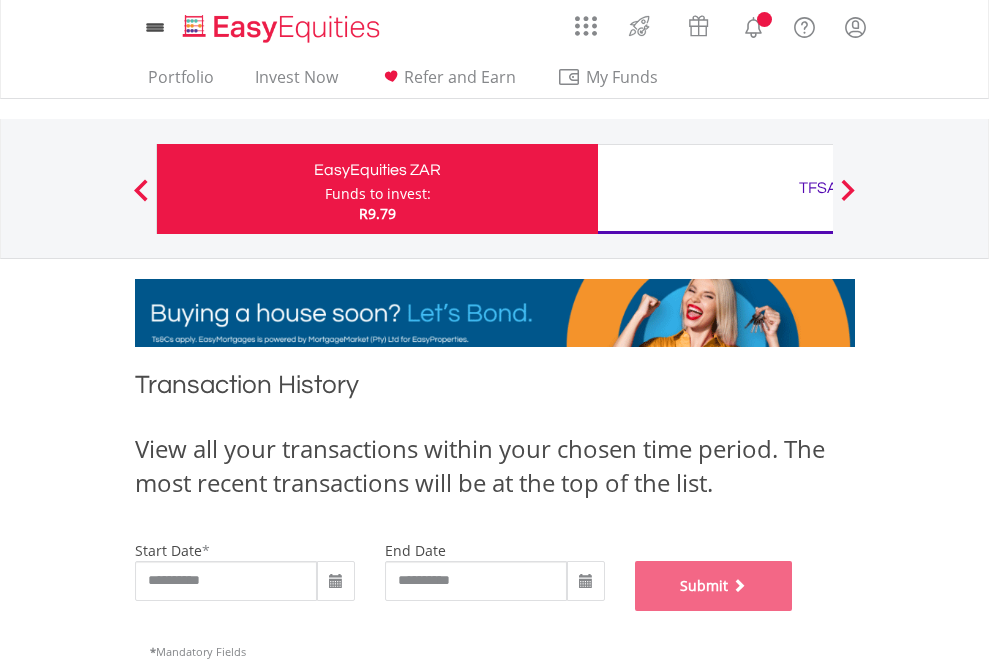 scroll, scrollTop: 811, scrollLeft: 0, axis: vertical 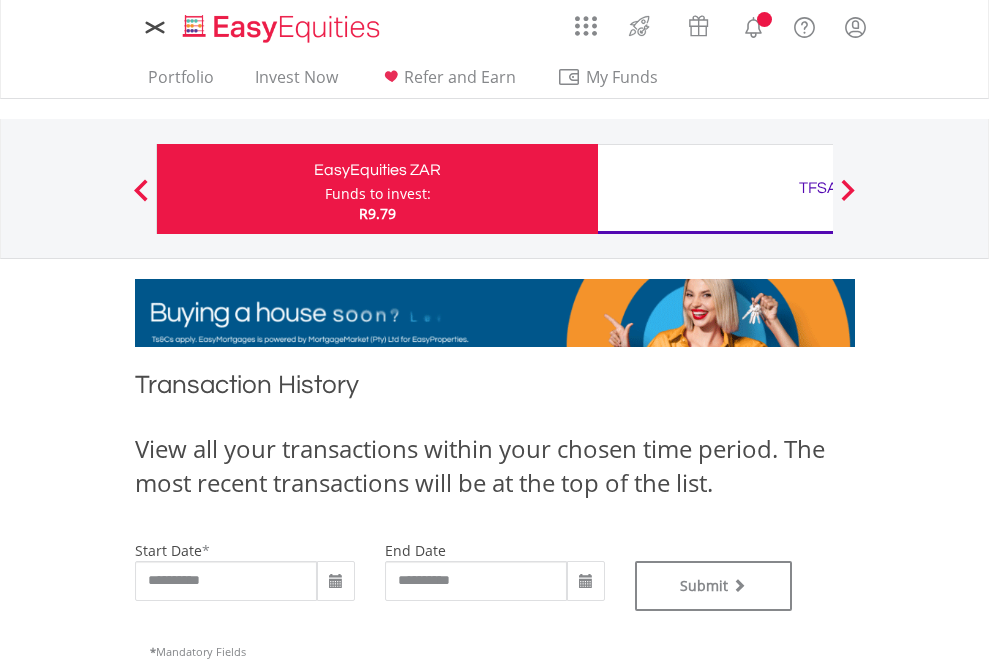 click on "TFSA" at bounding box center [818, 188] 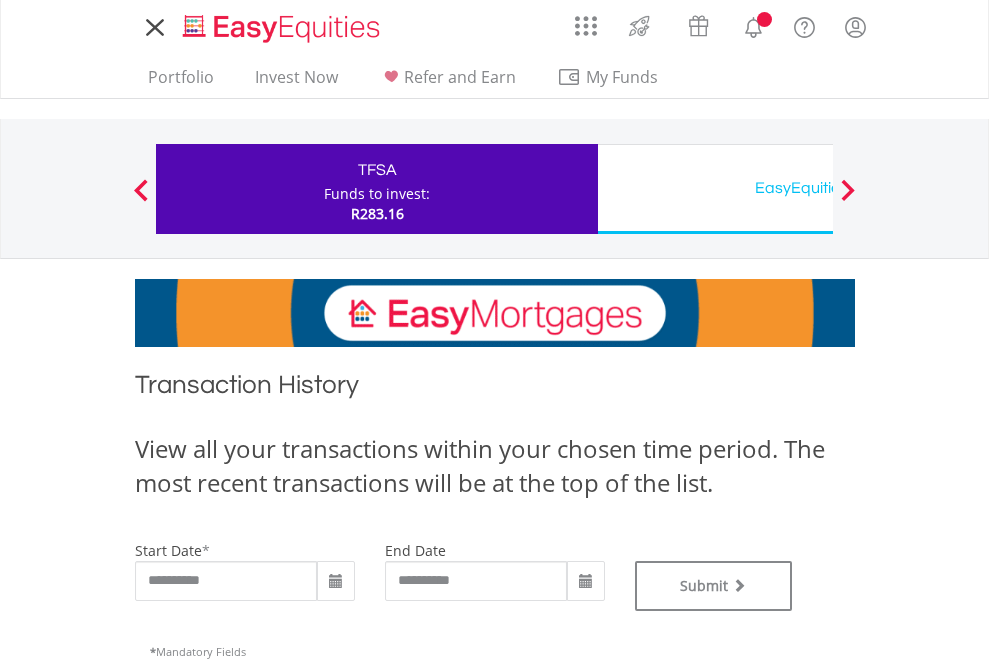 scroll, scrollTop: 0, scrollLeft: 0, axis: both 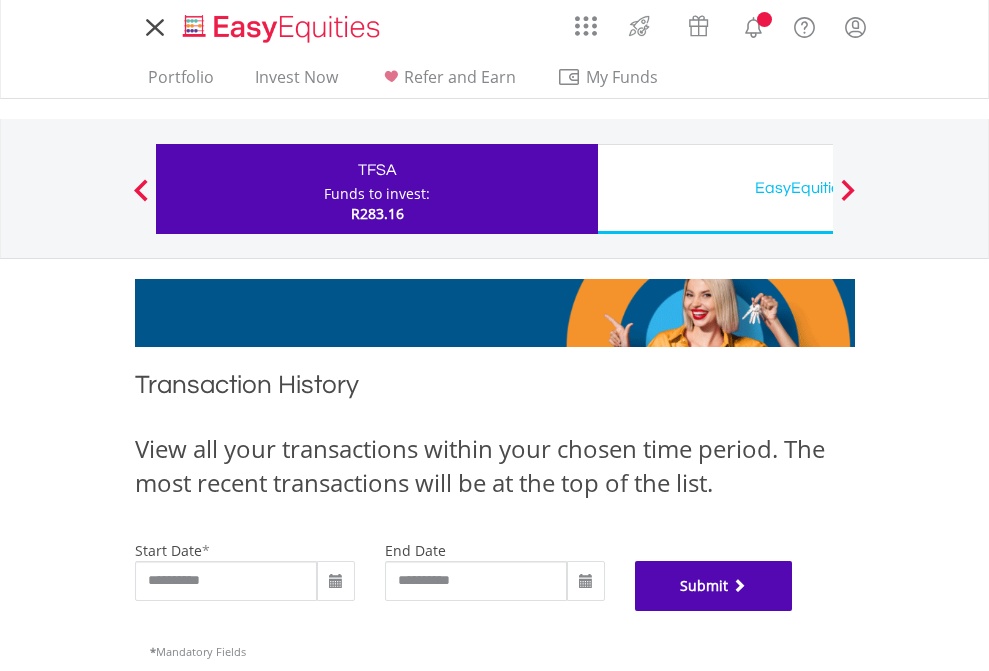 click on "Submit" at bounding box center [714, 586] 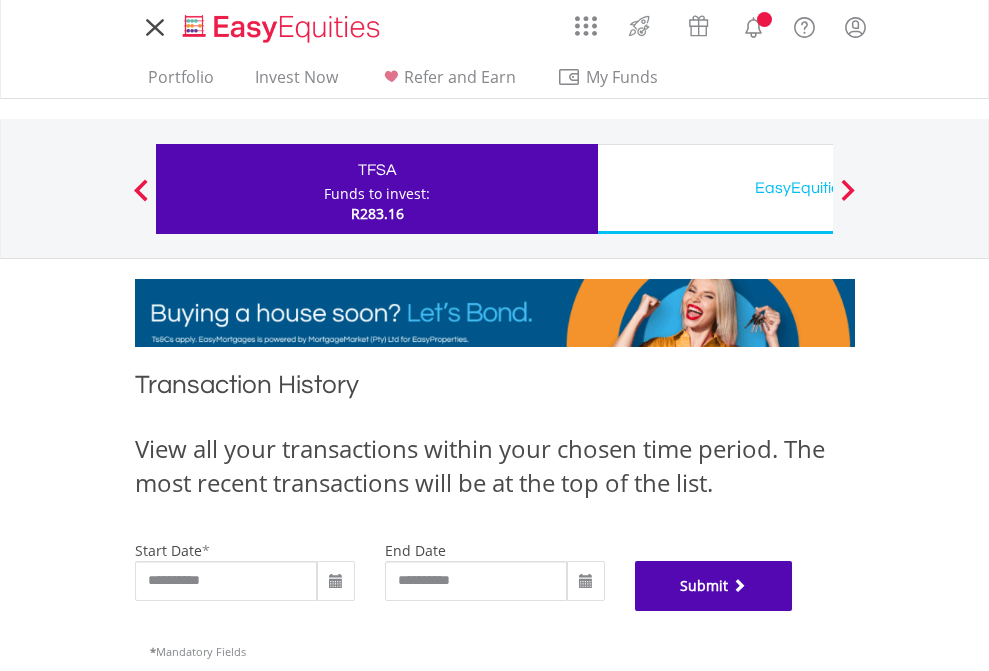scroll, scrollTop: 811, scrollLeft: 0, axis: vertical 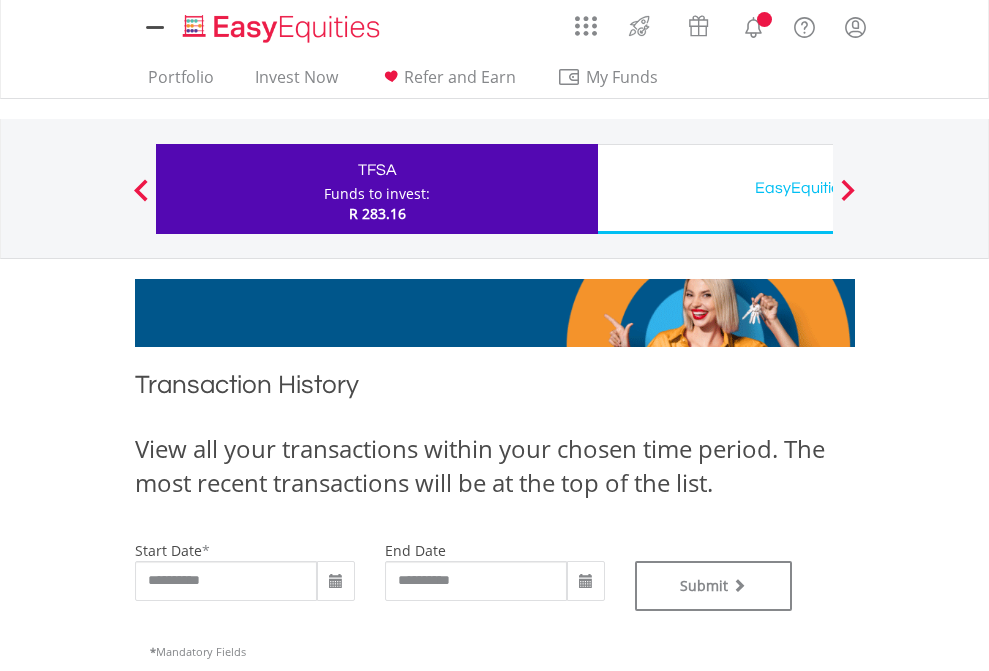 click on "EasyEquities USD" at bounding box center (818, 188) 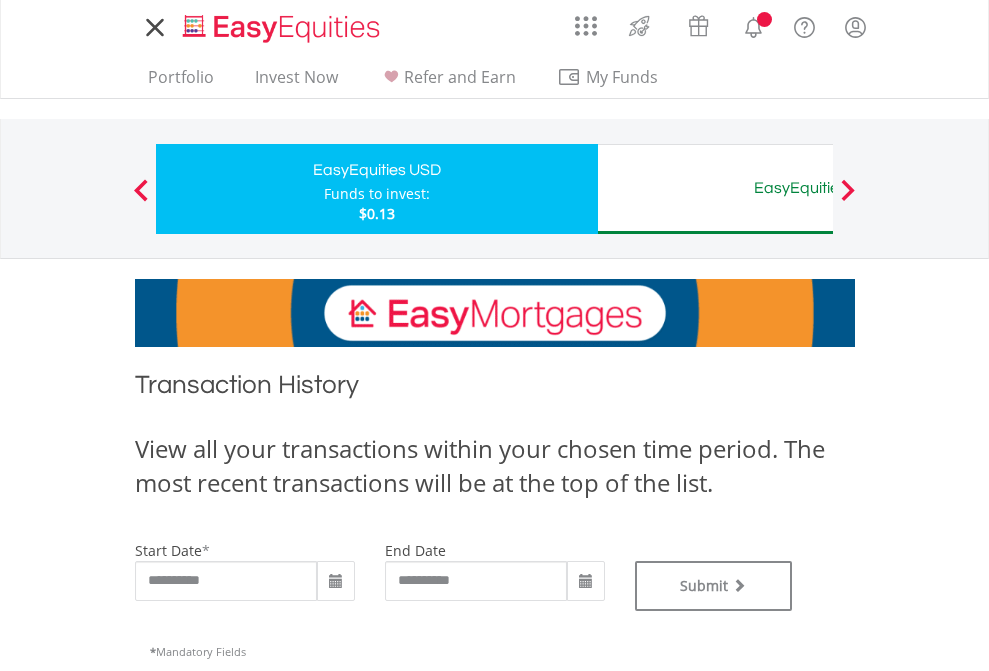 scroll, scrollTop: 0, scrollLeft: 0, axis: both 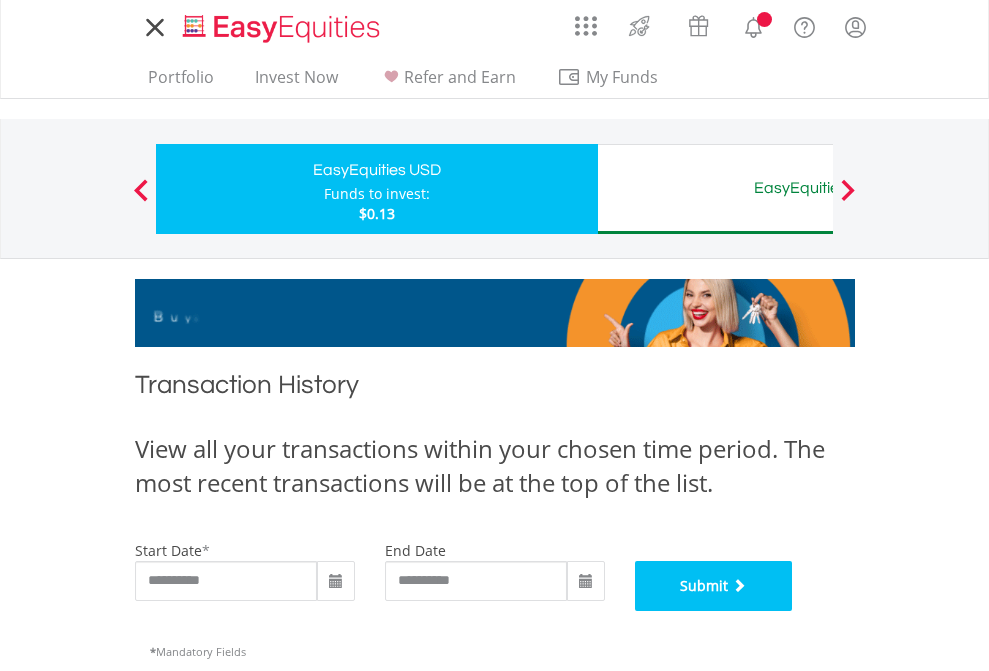 click on "Submit" at bounding box center (714, 586) 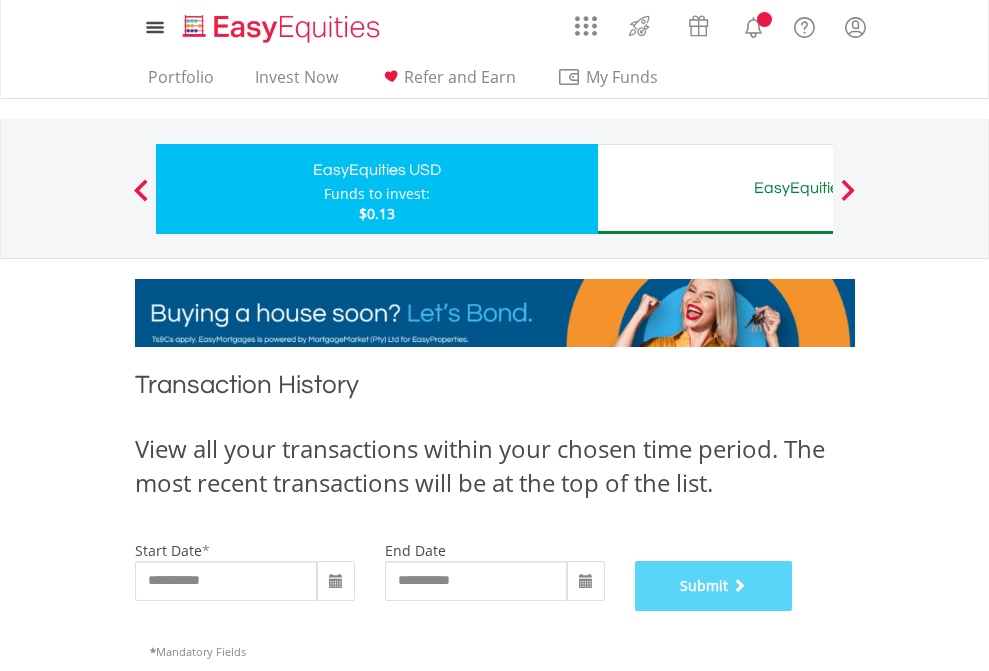 scroll, scrollTop: 811, scrollLeft: 0, axis: vertical 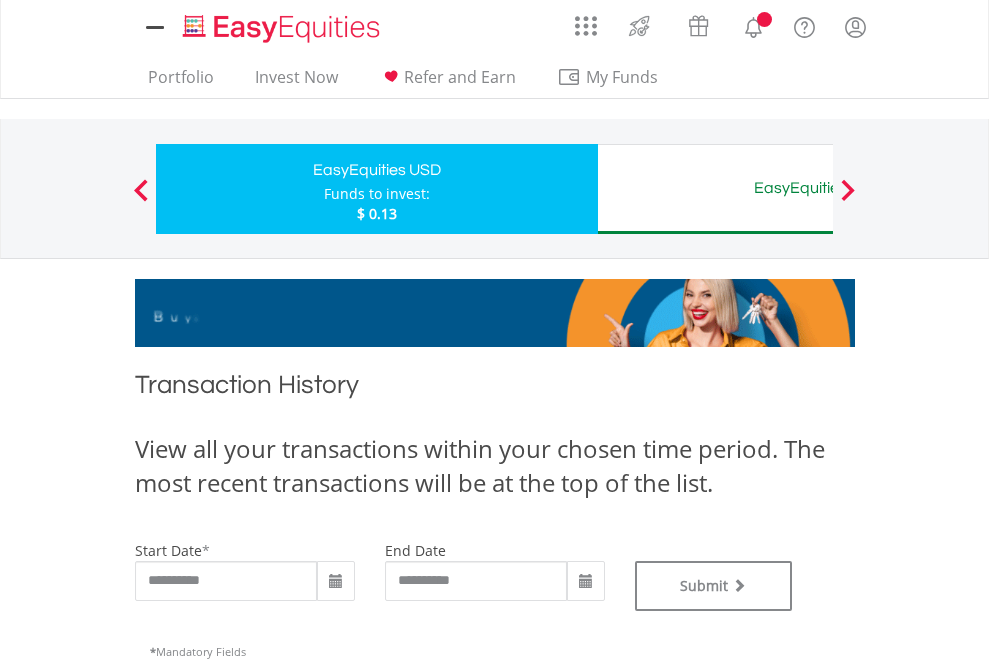 click on "EasyEquities AUD" at bounding box center [818, 188] 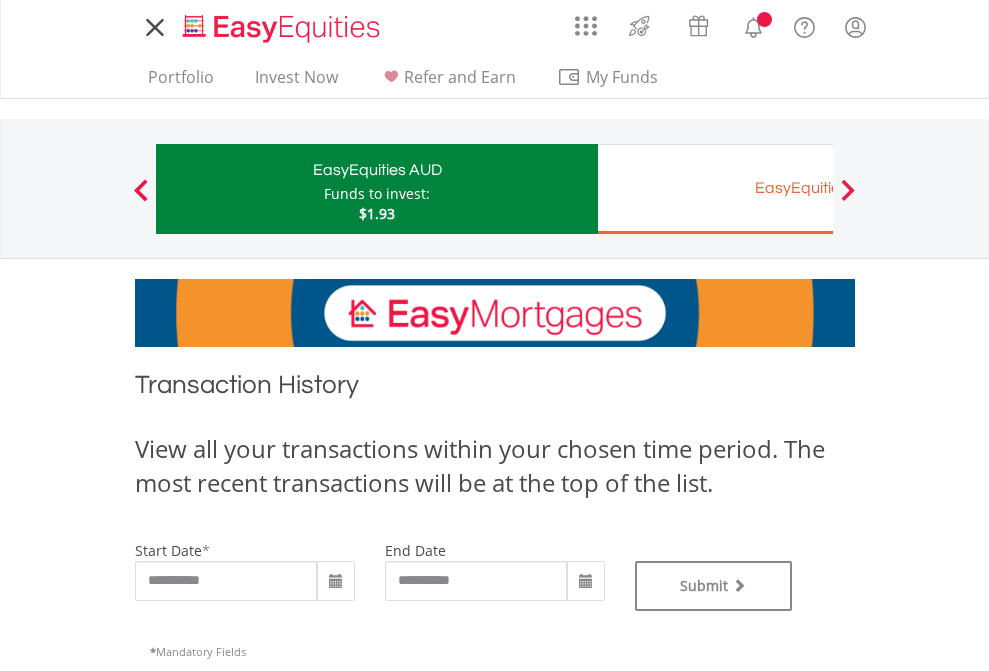 scroll, scrollTop: 0, scrollLeft: 0, axis: both 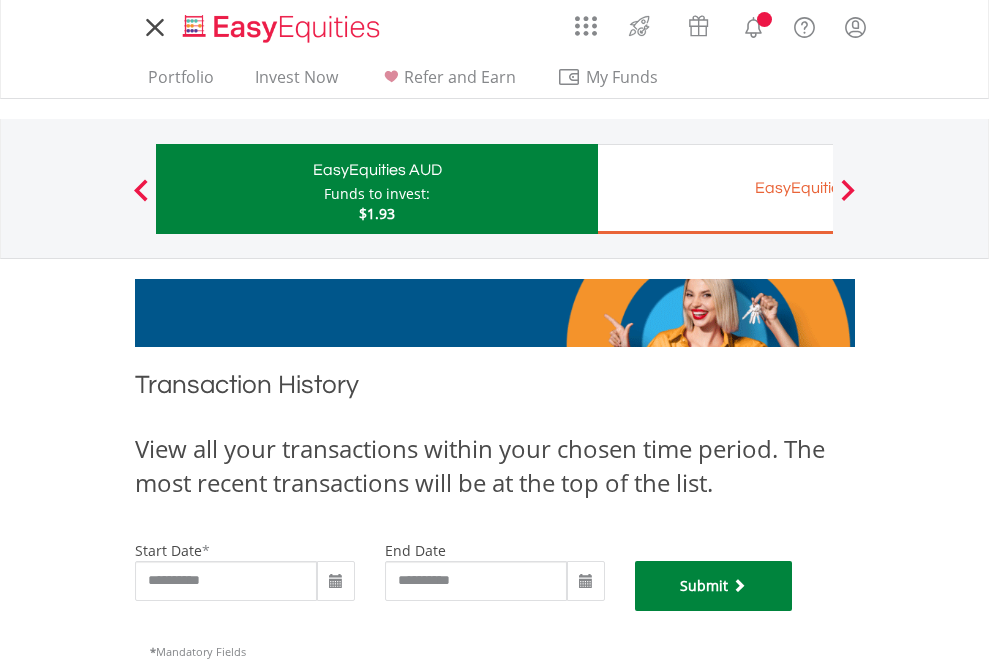 click on "Submit" at bounding box center (714, 586) 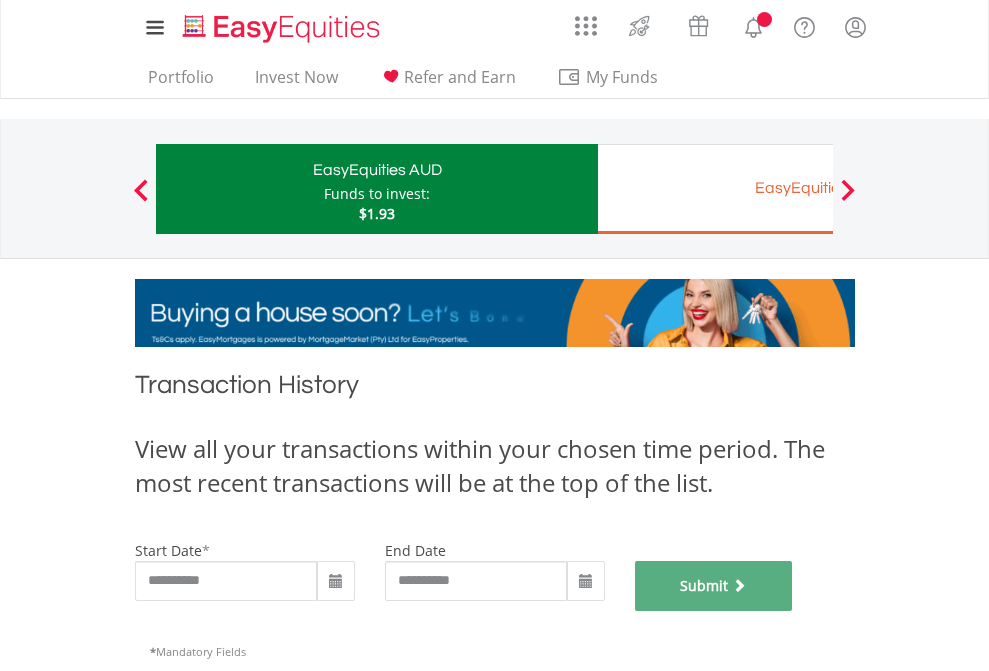 scroll, scrollTop: 811, scrollLeft: 0, axis: vertical 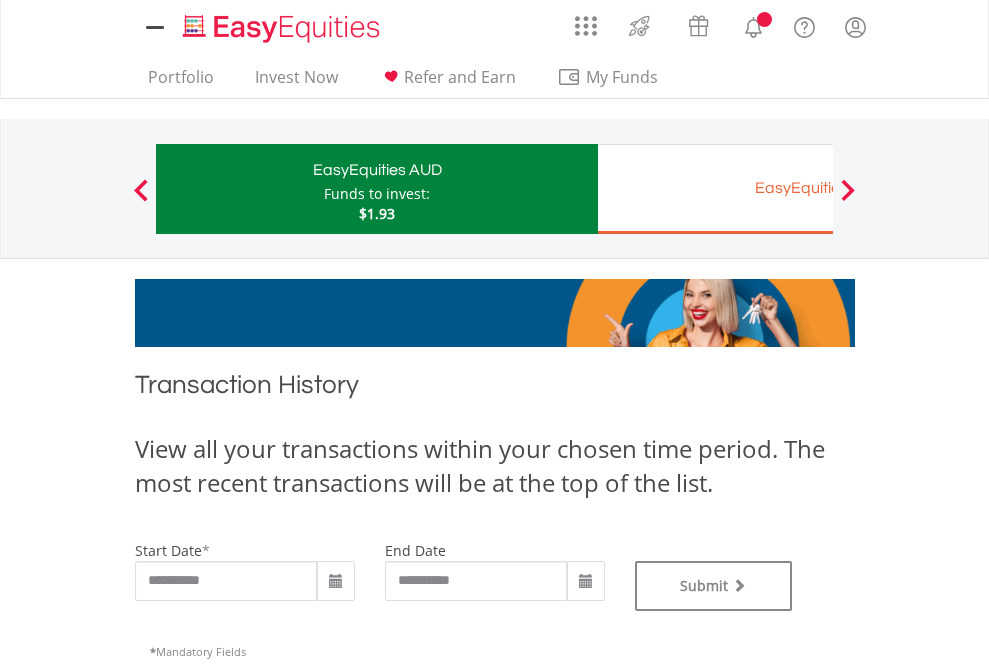 click on "EasyEquities EUR" at bounding box center (818, 188) 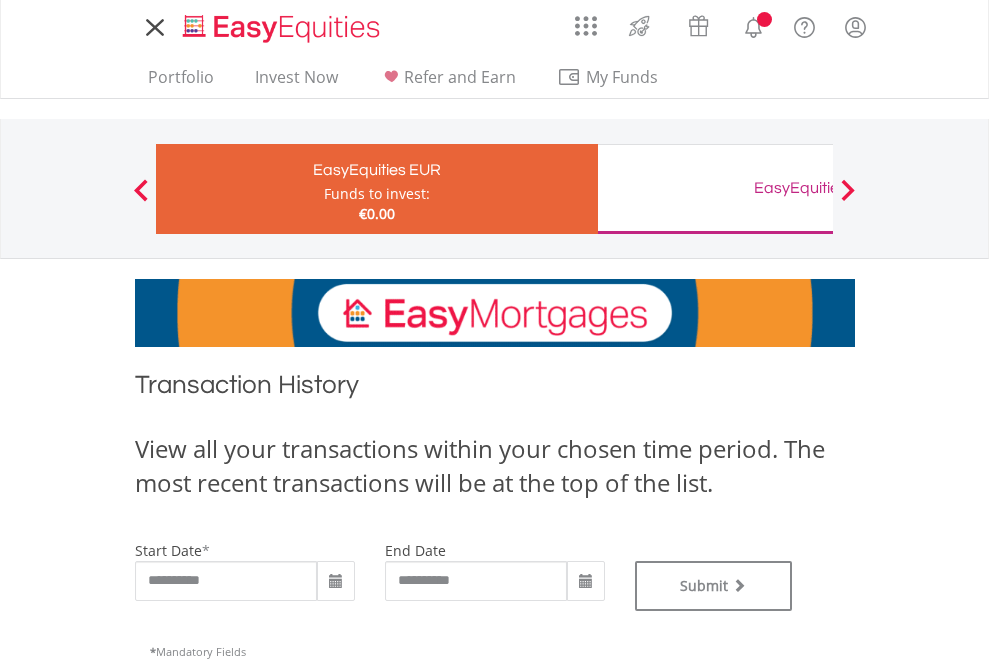 scroll, scrollTop: 0, scrollLeft: 0, axis: both 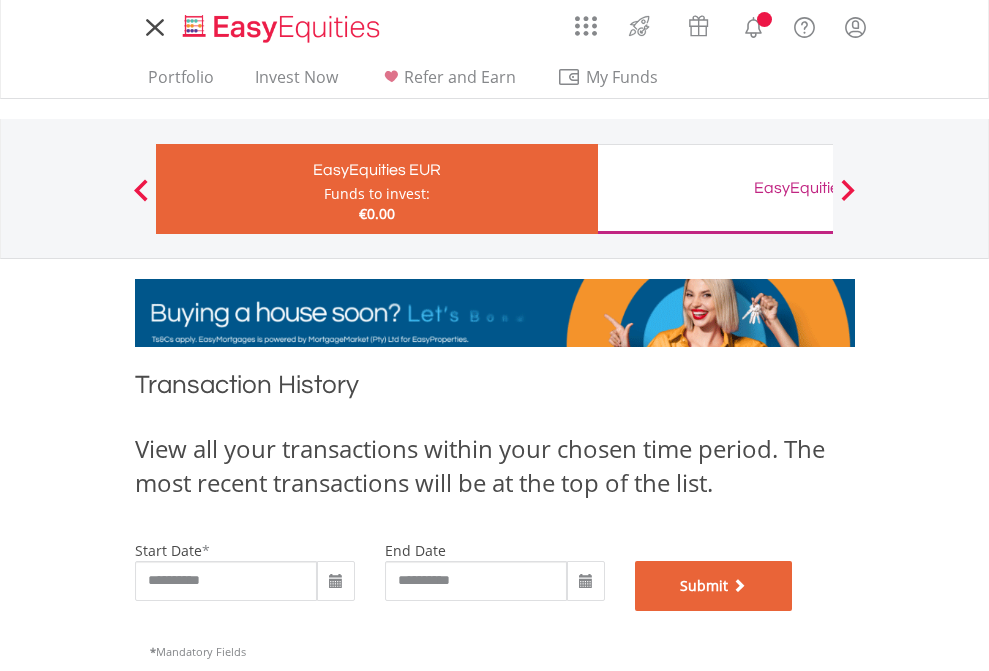 click on "Submit" at bounding box center [714, 586] 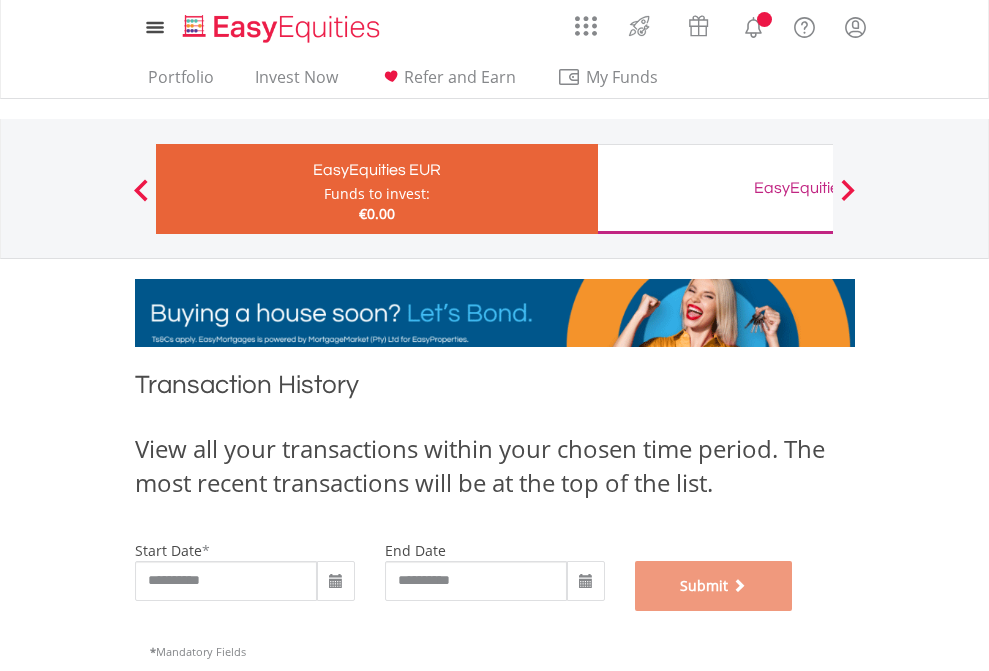 scroll, scrollTop: 811, scrollLeft: 0, axis: vertical 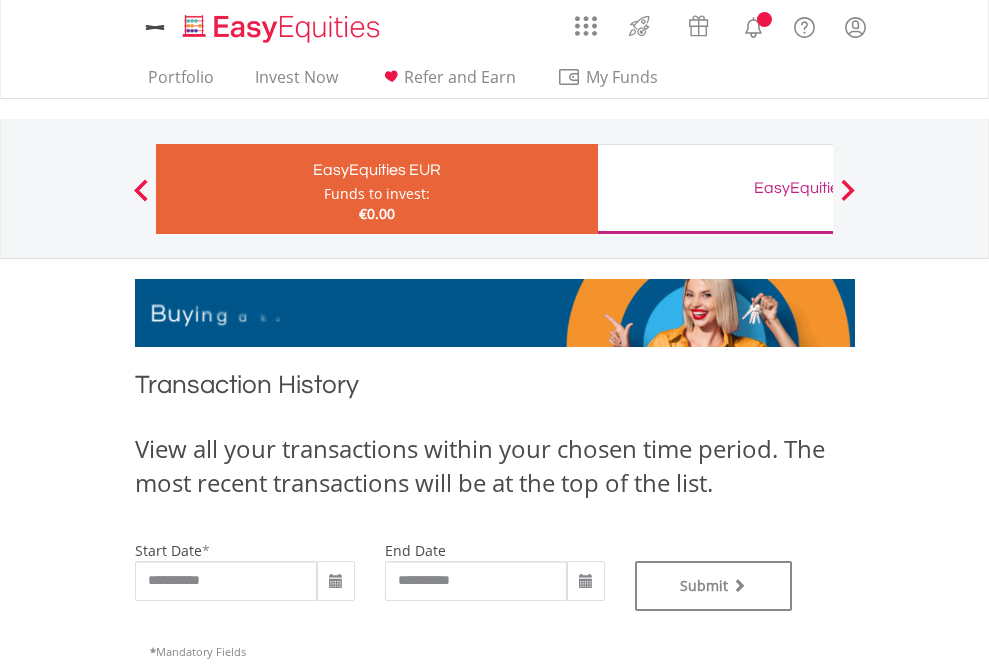click on "EasyEquities GBP" at bounding box center (818, 188) 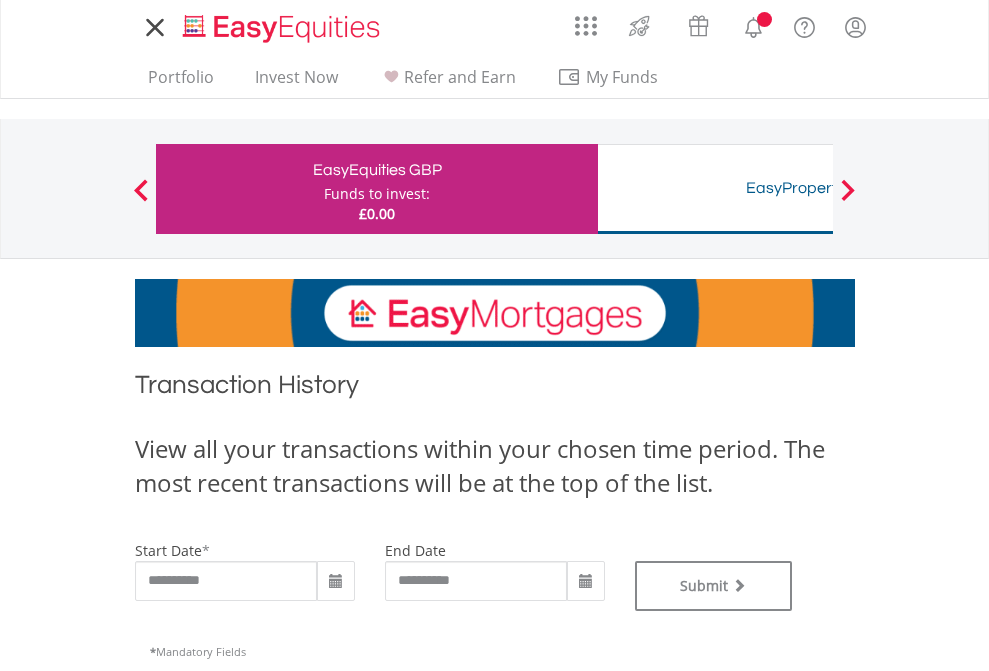 scroll, scrollTop: 0, scrollLeft: 0, axis: both 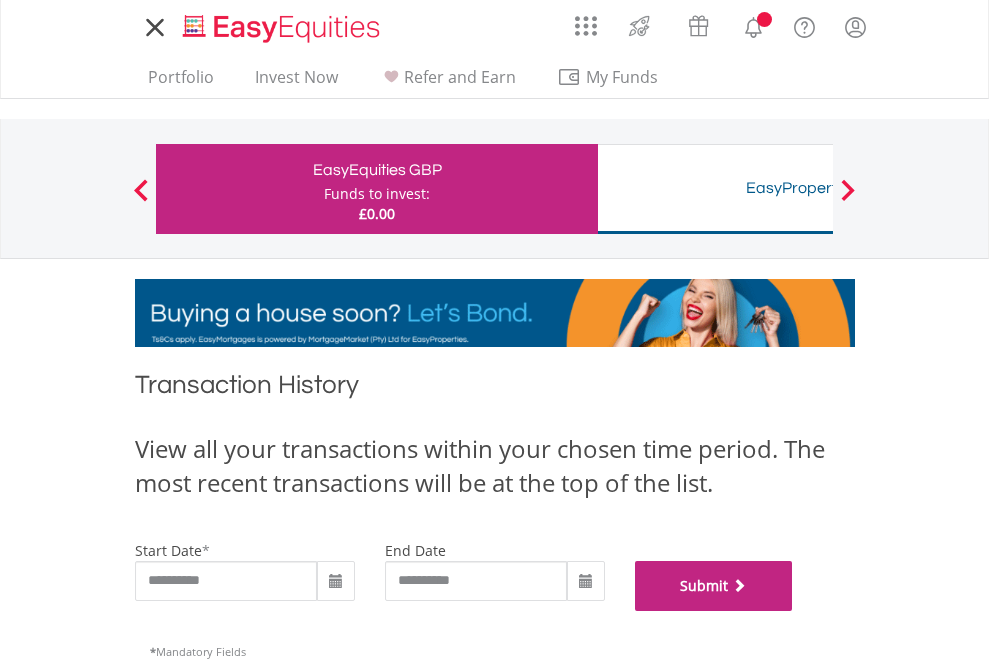 click on "Submit" at bounding box center (714, 586) 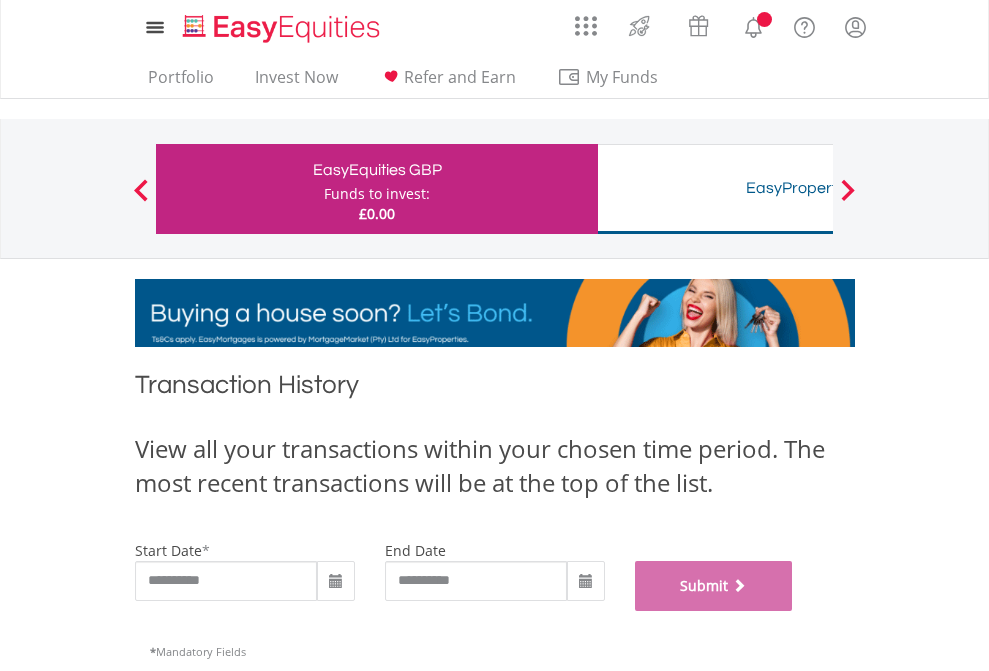 scroll, scrollTop: 811, scrollLeft: 0, axis: vertical 